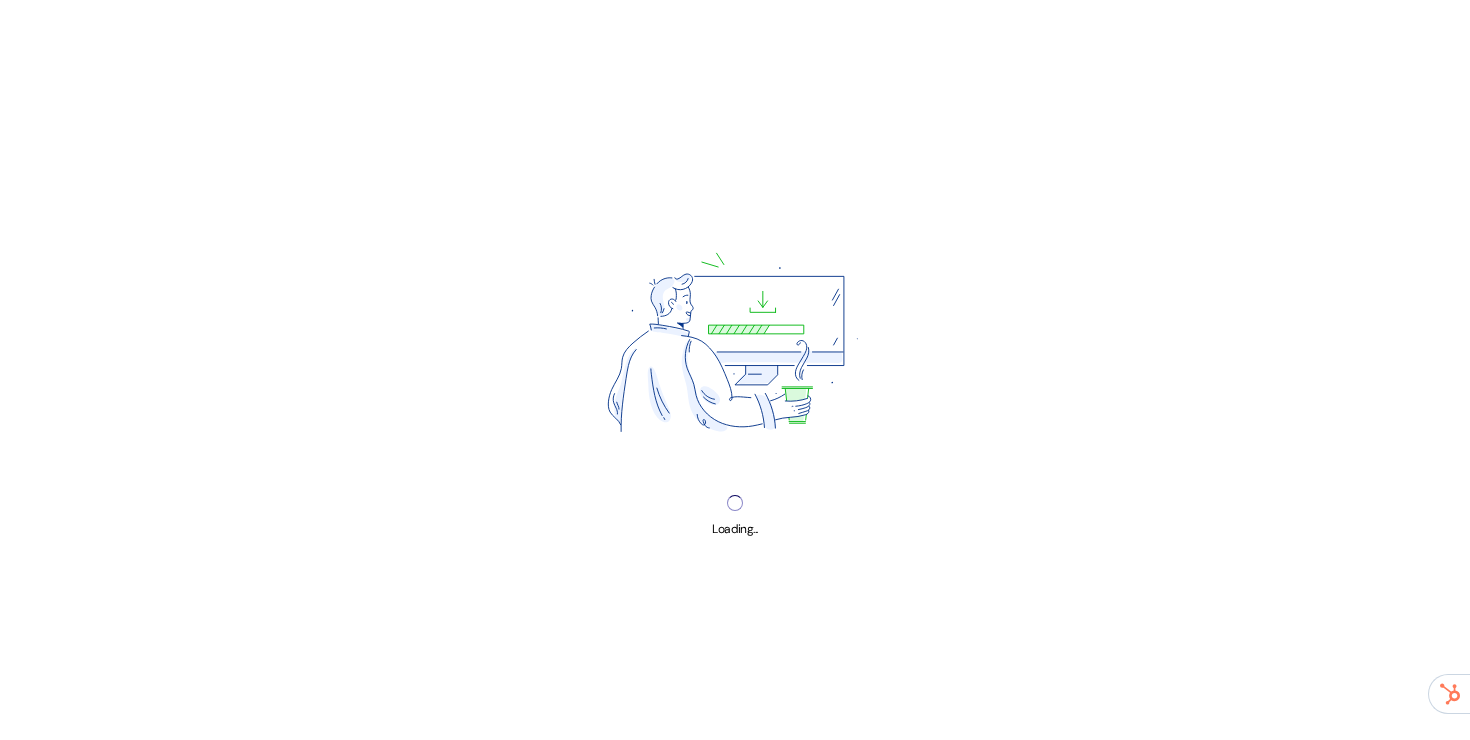 scroll, scrollTop: 0, scrollLeft: 0, axis: both 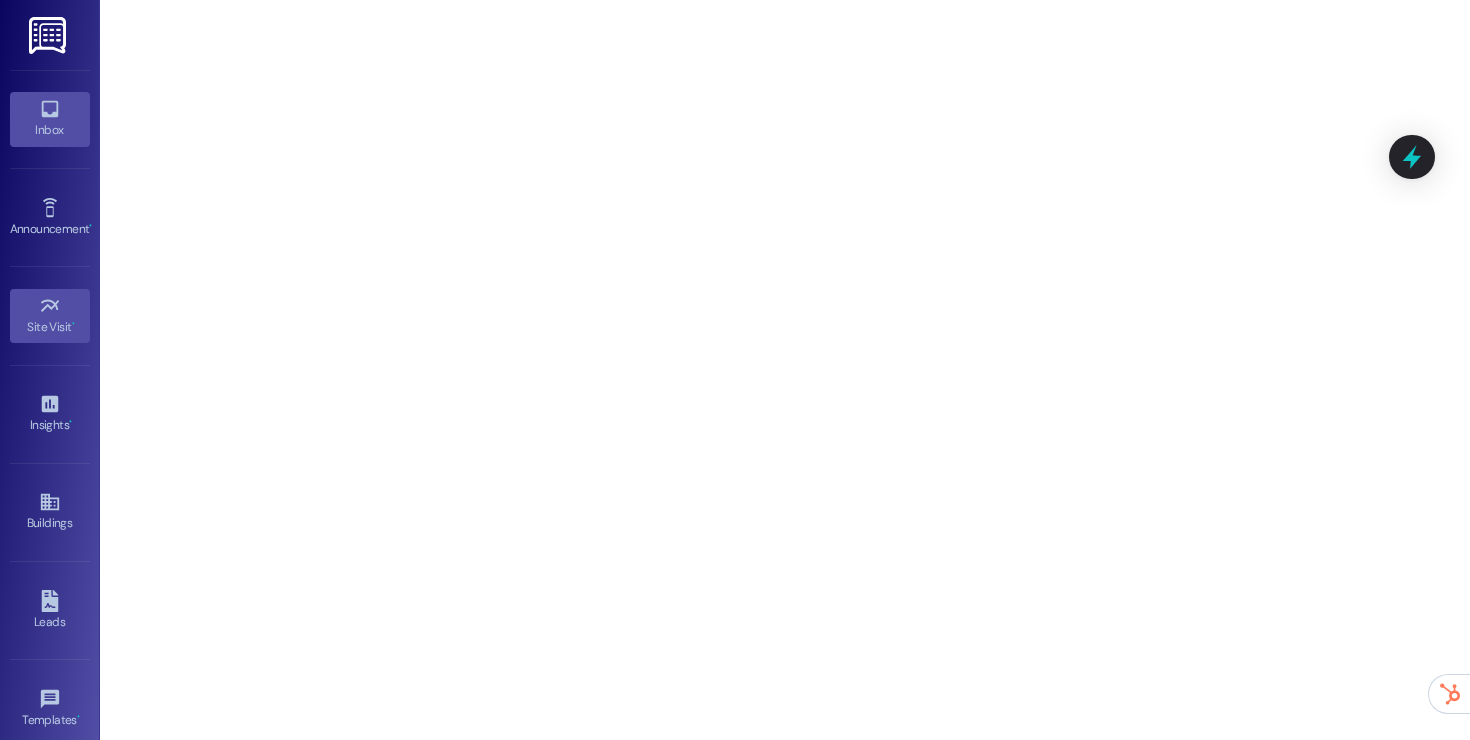click on "Inbox" at bounding box center (50, 130) 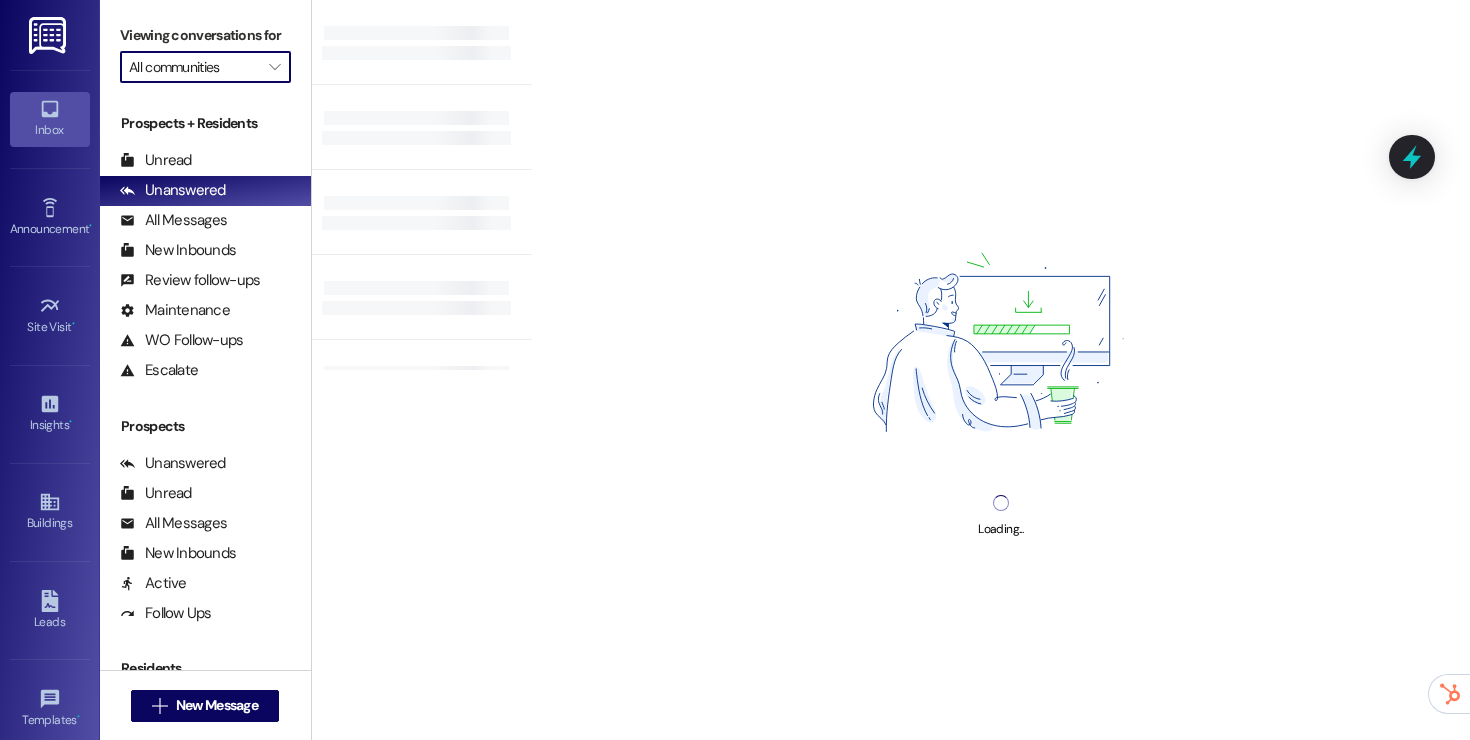 click on "All communities" at bounding box center [194, 67] 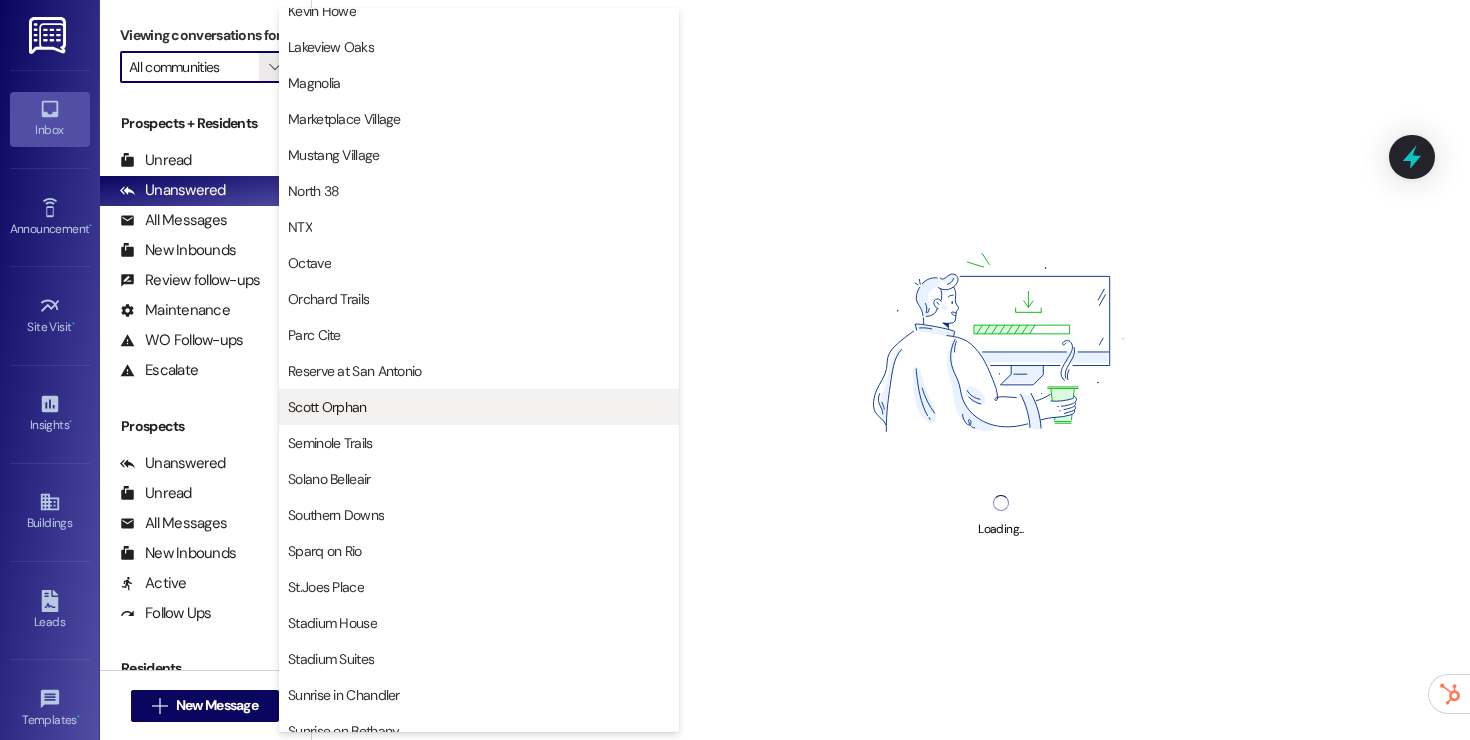 scroll, scrollTop: 965, scrollLeft: 0, axis: vertical 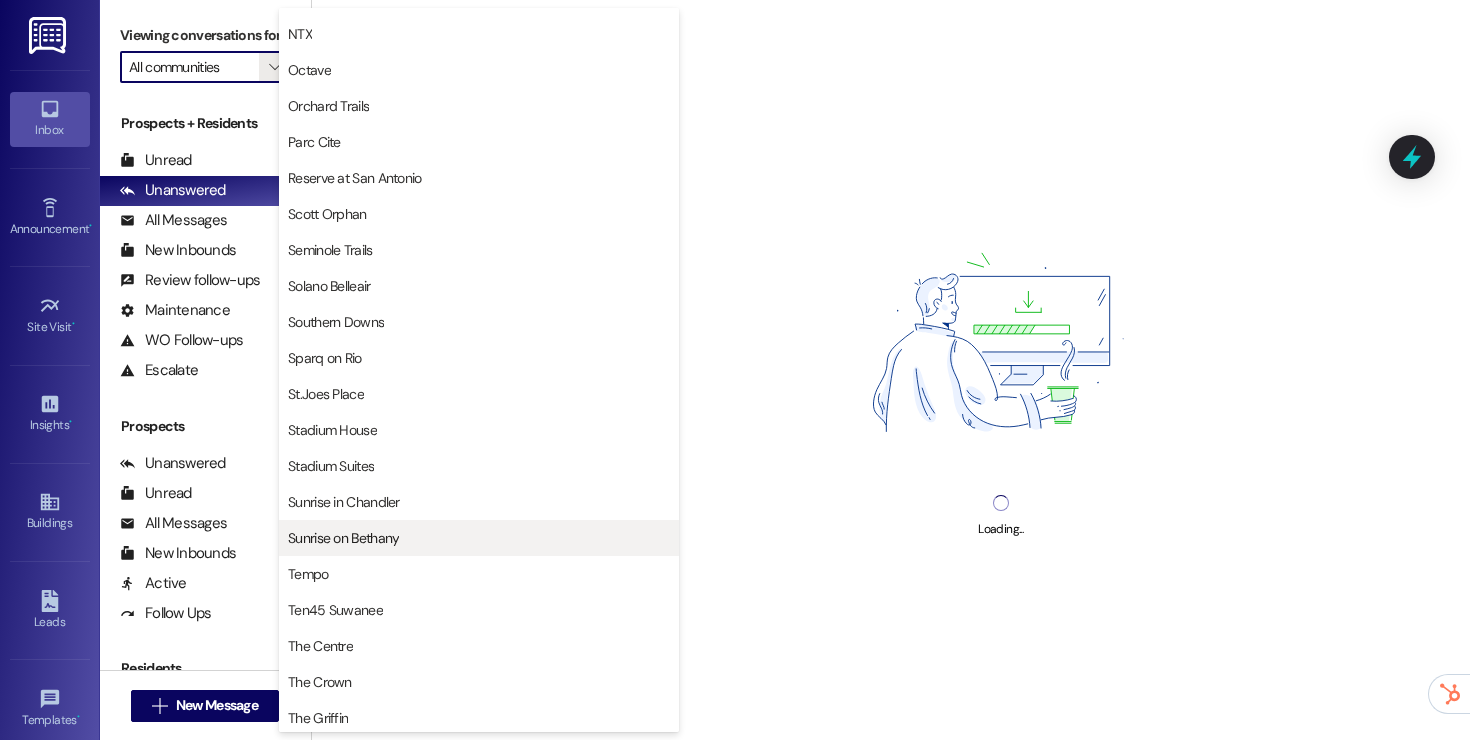 click on "Sunrise on Bethany" at bounding box center (479, 538) 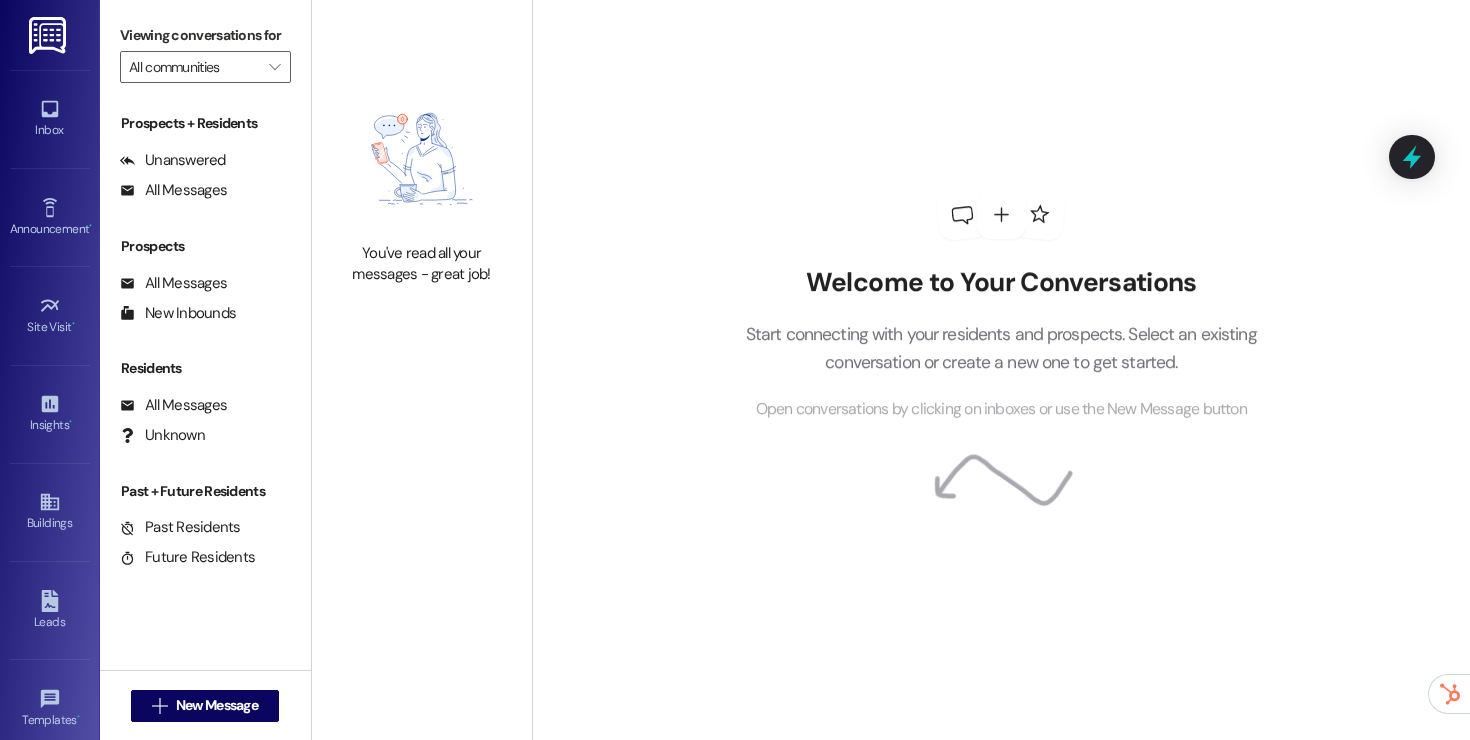 type on "Sunrise on Bethany" 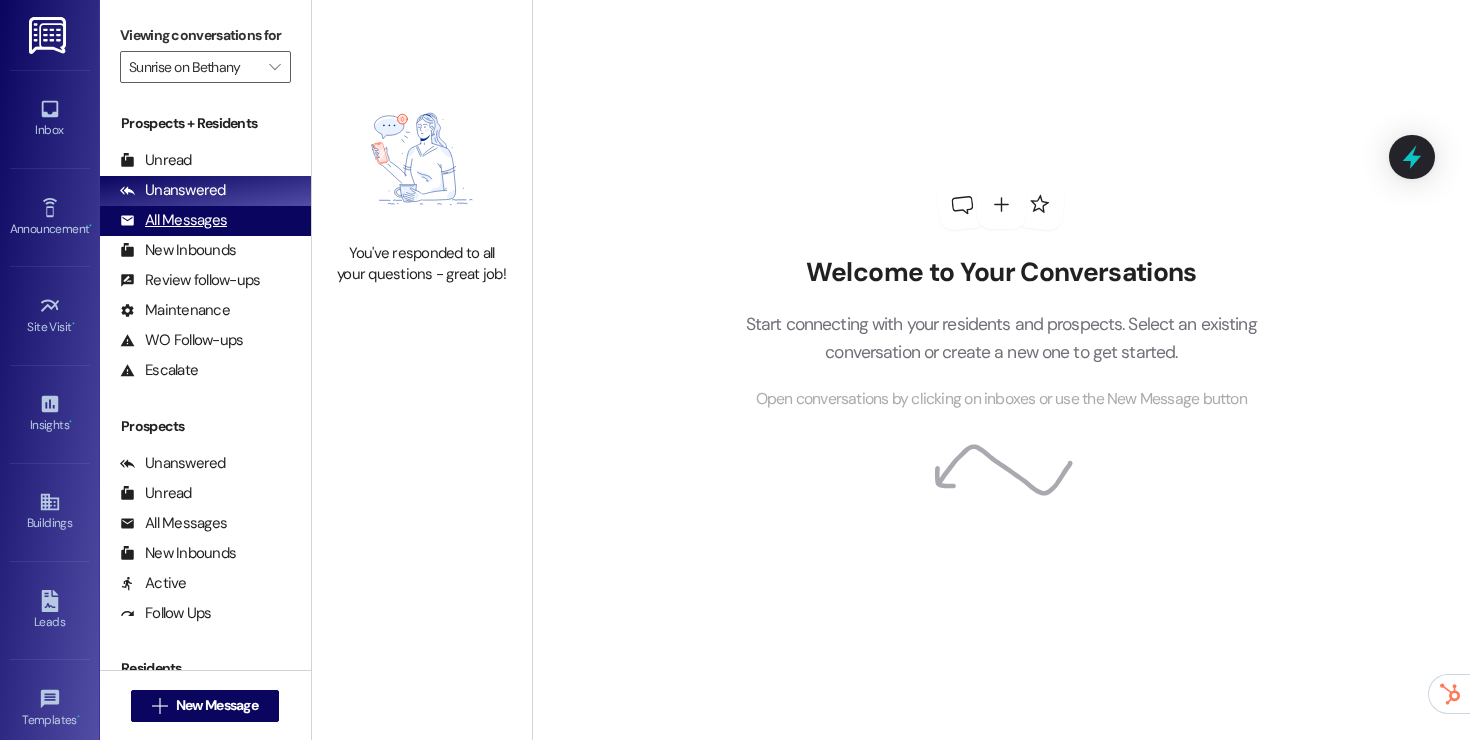 click on "All Messages" at bounding box center [173, 220] 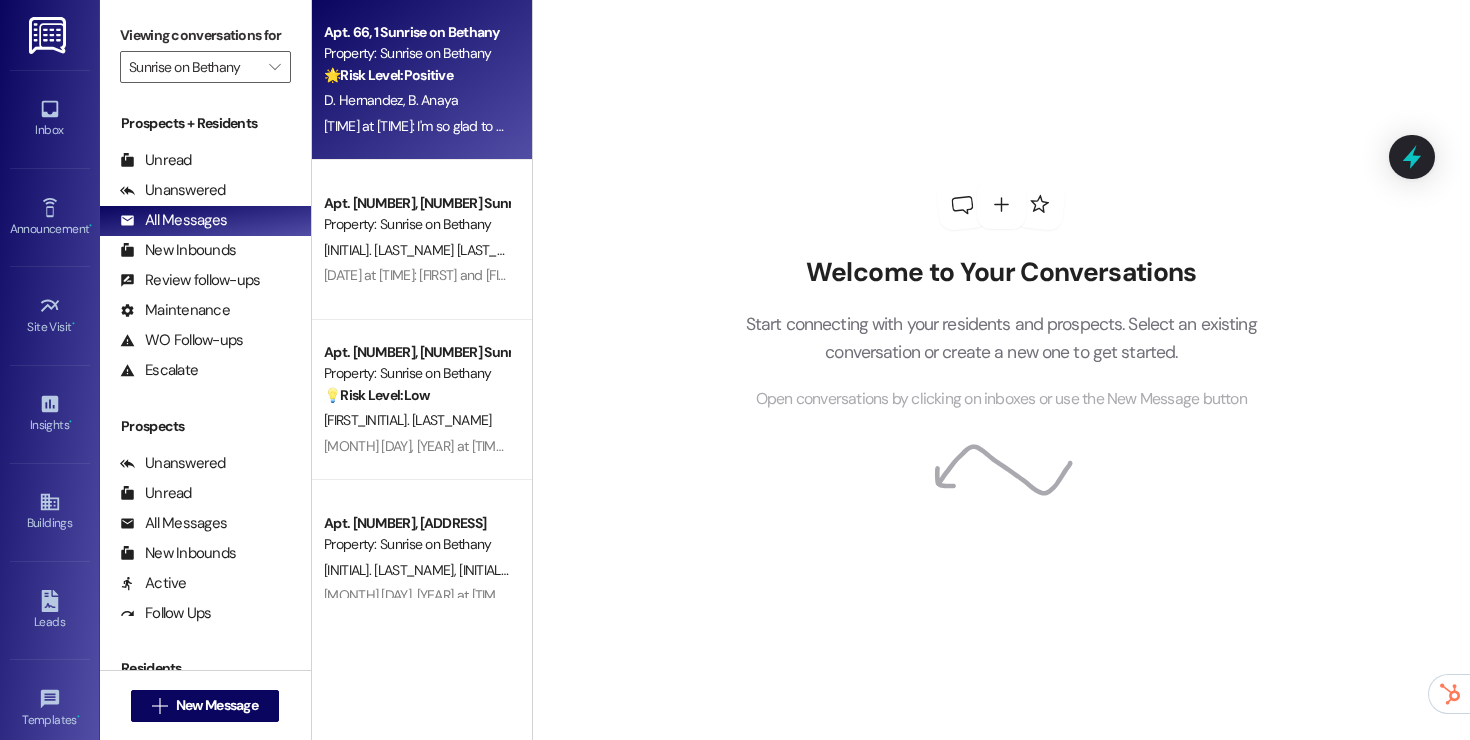 click on "Apt. [NUMBER], [NUMBER] Sunrise on Bethany Property: Sunrise on Bethany 🌟 Risk Level: Positive The resident is expressing gratitude for the site team addressing their issue. This indicates positive engagement and resolution. [INITIAL]. [LAST_NAME] [INITIAL]. [LAST_NAME] [DAY_OF_WEEK] at [TIME]: I'm so glad to hear the site team was able to resolve the issue! It's great to know everything is taken care of. If you need anything else, please don't hesitate to reach out! [DAY_OF_WEEK] at [TIME]: I'm so glad to hear the site team was able to resolve the issue! It's great to know everything is taken care of. If you need anything else, please don't hesitate to reach out!" at bounding box center (422, 80) 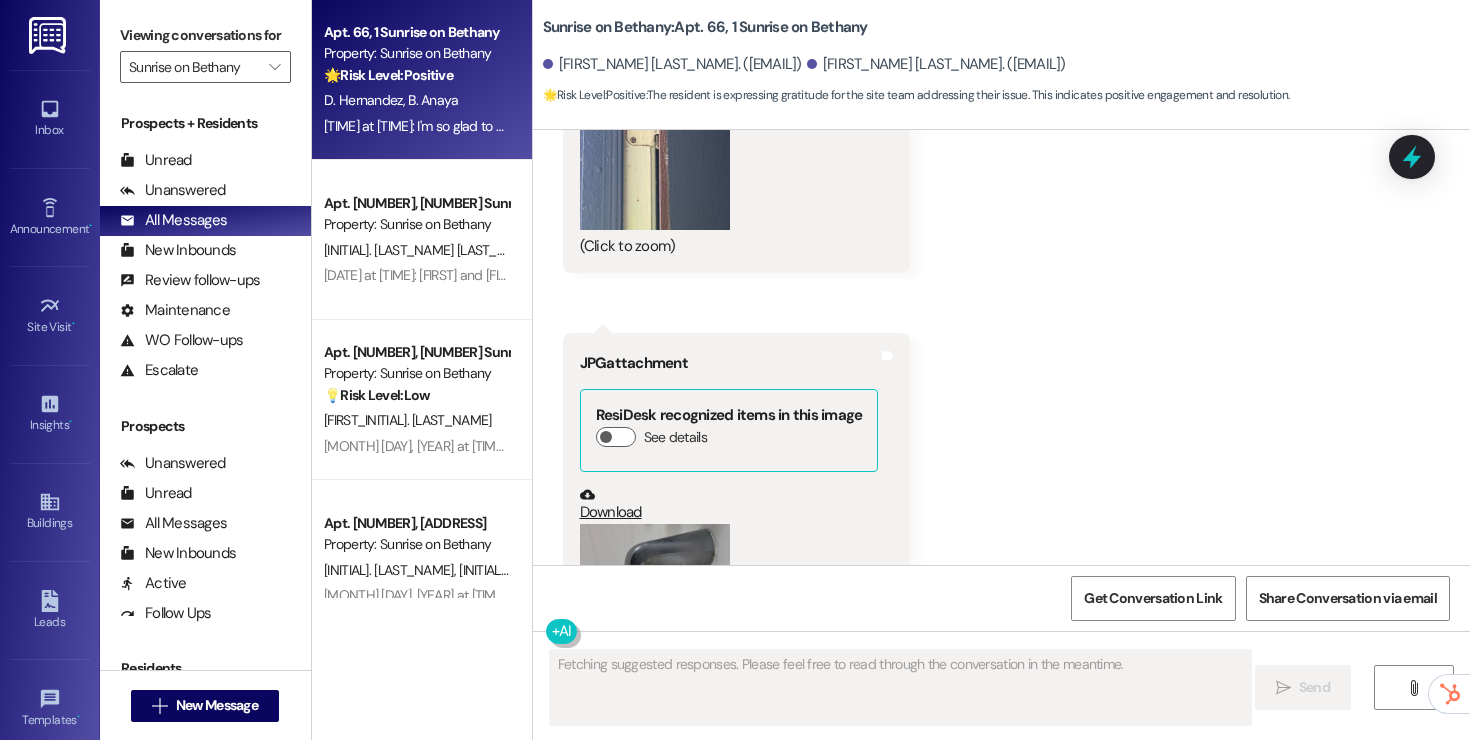 scroll, scrollTop: 7100, scrollLeft: 0, axis: vertical 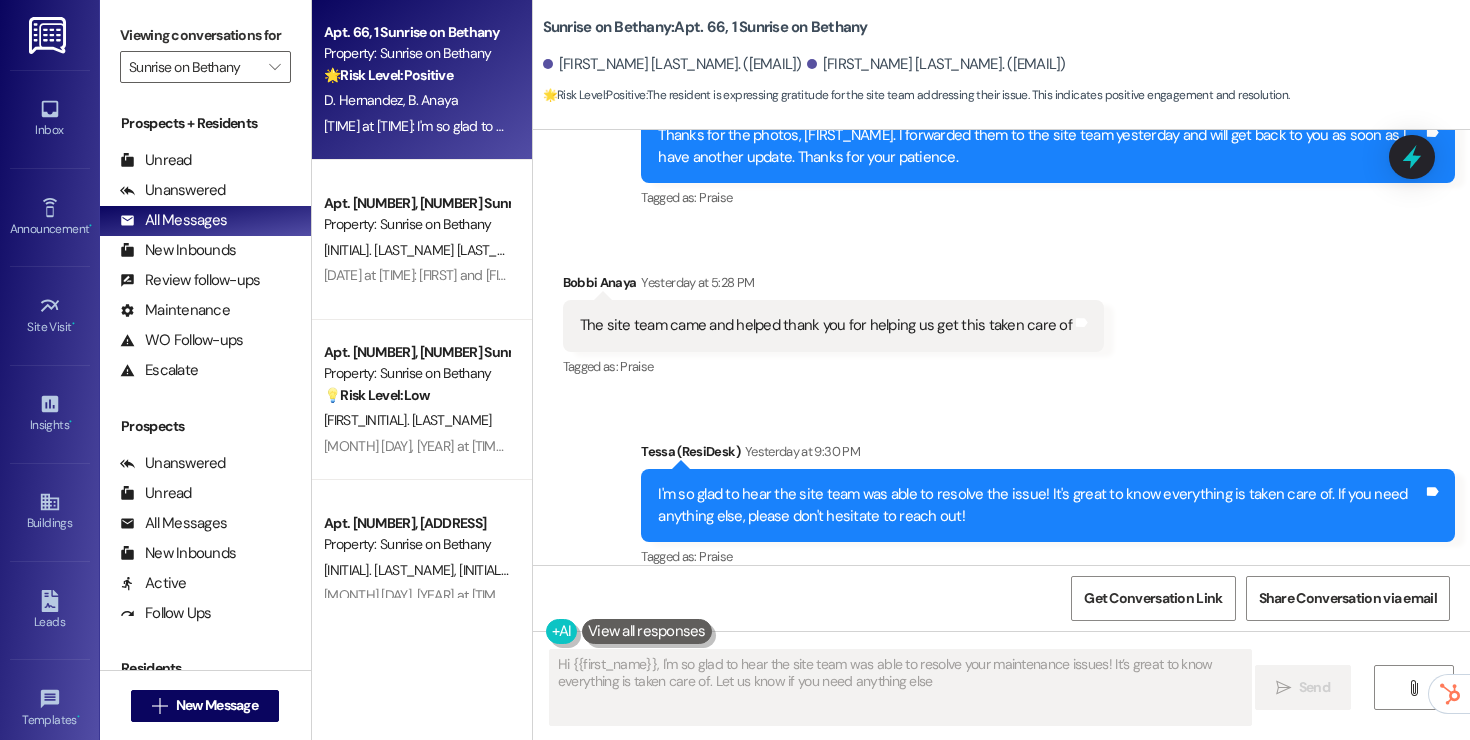 type on "Hi [FIRST_NAME], I'm so glad to hear the site team was able to resolve your maintenance issues! It’s great to know everything is taken care of. Let us know if you need anything else!" 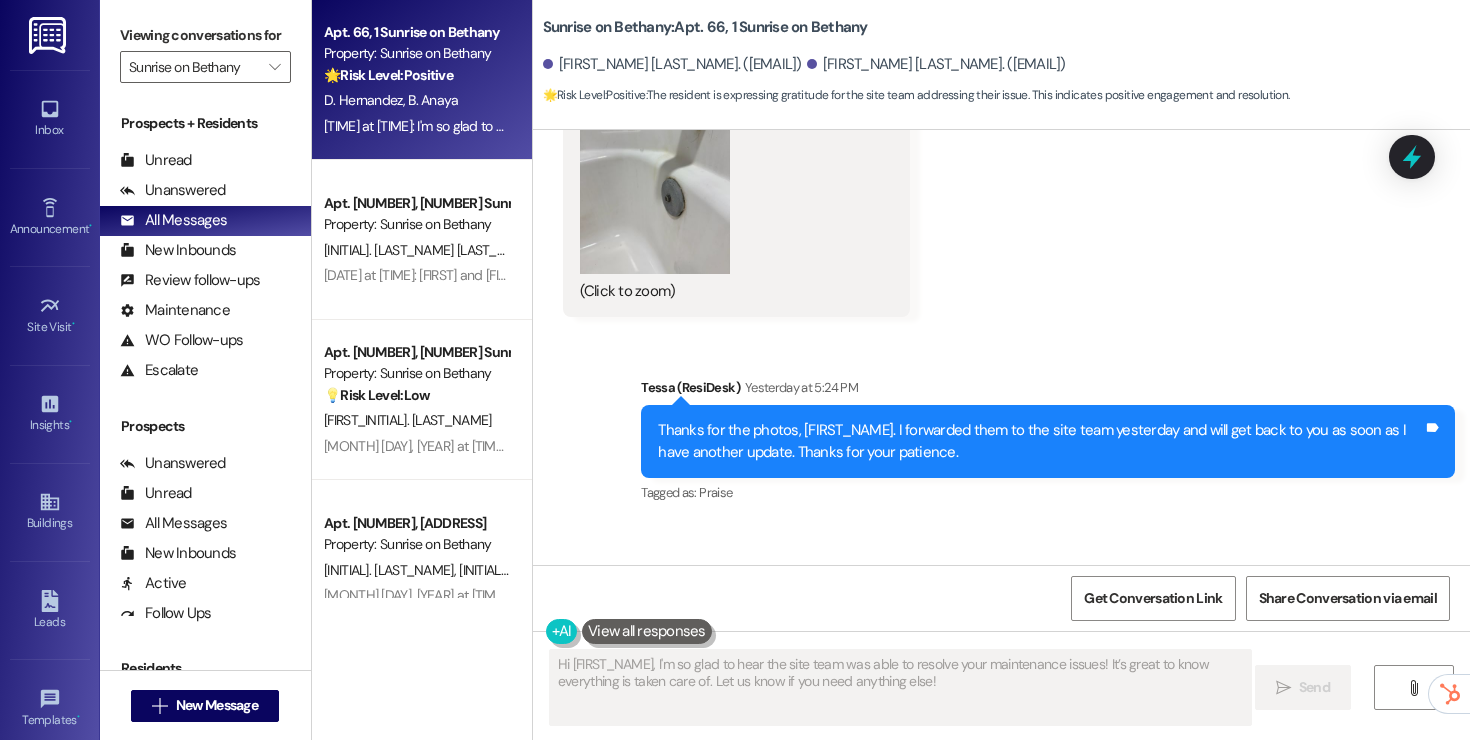 scroll, scrollTop: 6865, scrollLeft: 0, axis: vertical 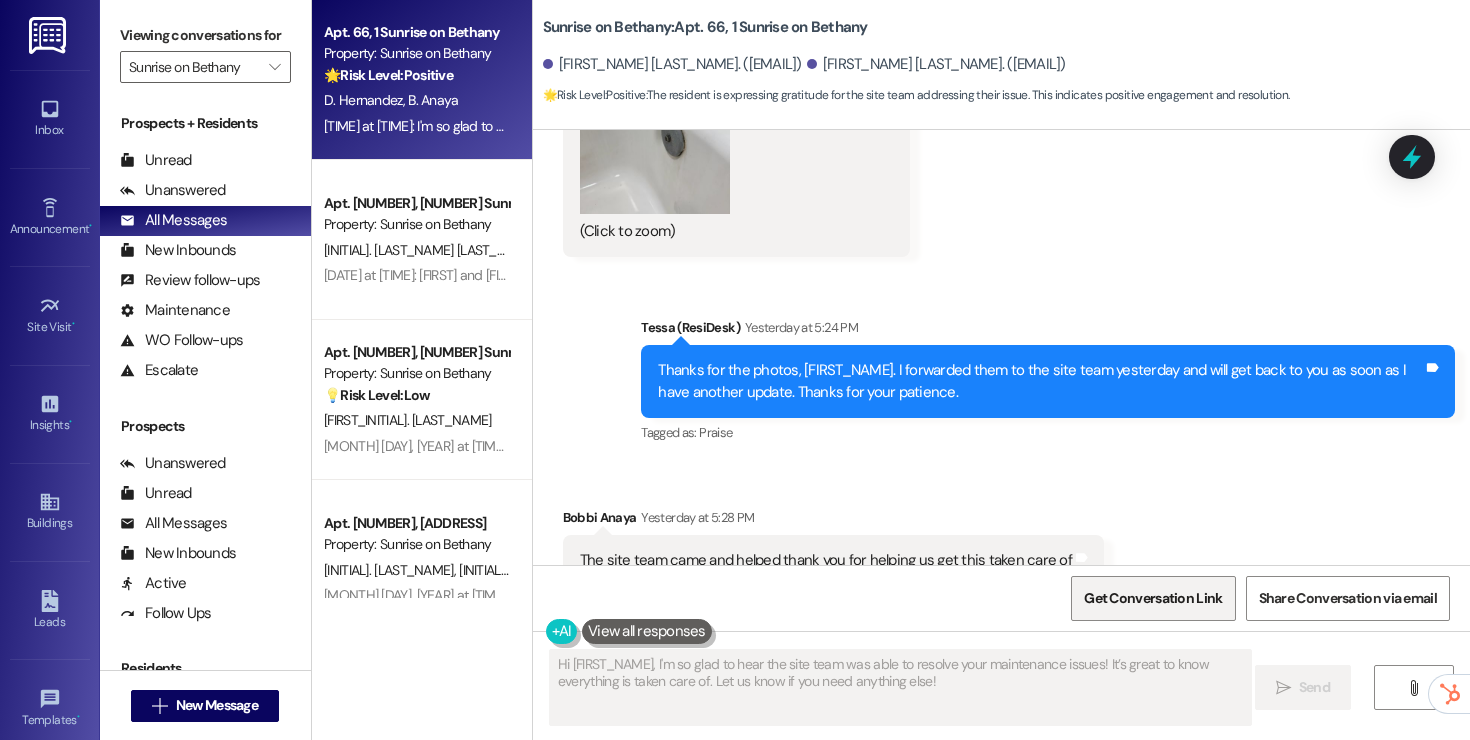 click on "Get Conversation Link" at bounding box center [1153, 598] 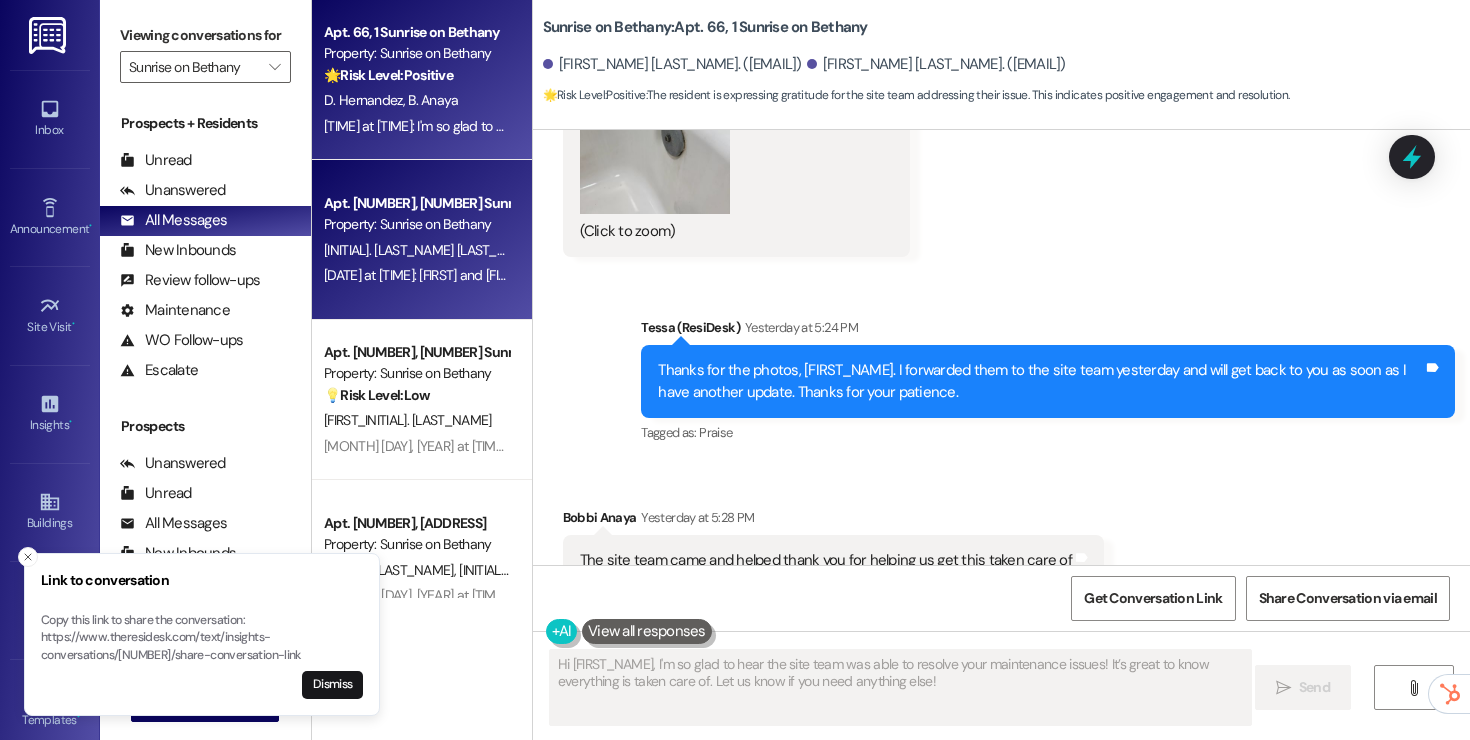 click on "[INITIAL]. [LAST_NAME] [LAST_NAME]" at bounding box center [430, 250] 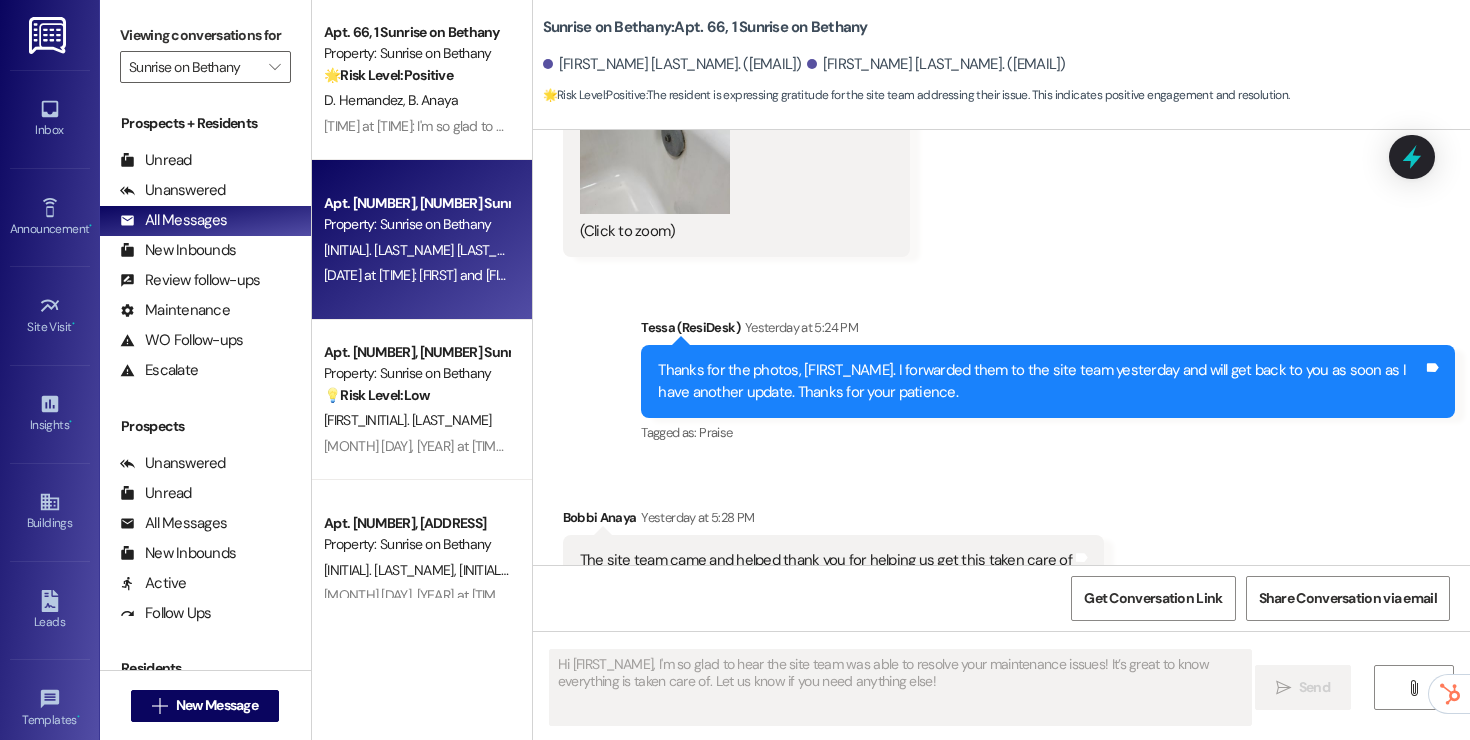 type on "Fetching suggested responses. Please feel free to read through the conversation in the meantime." 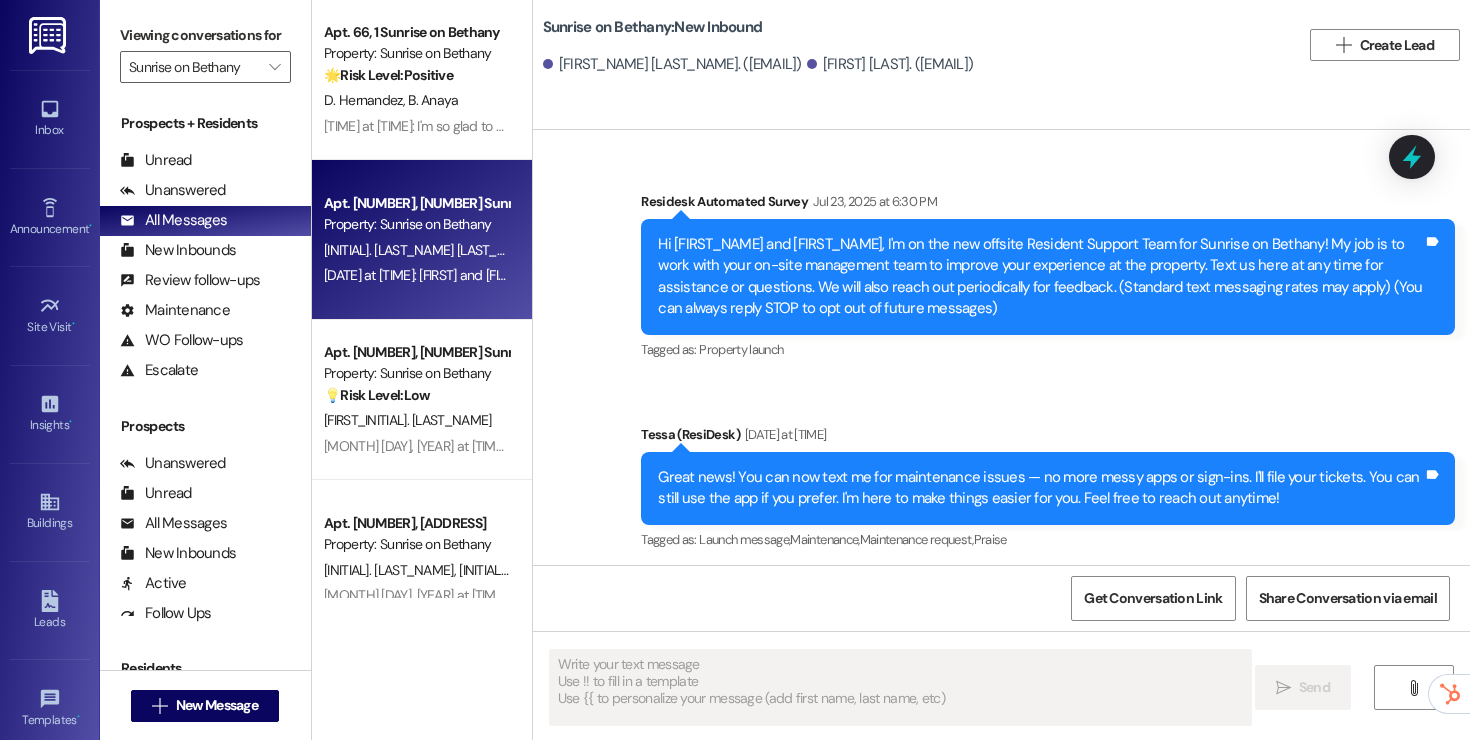 type on "Fetching suggested responses. Please feel free to read through the conversation in the meantime." 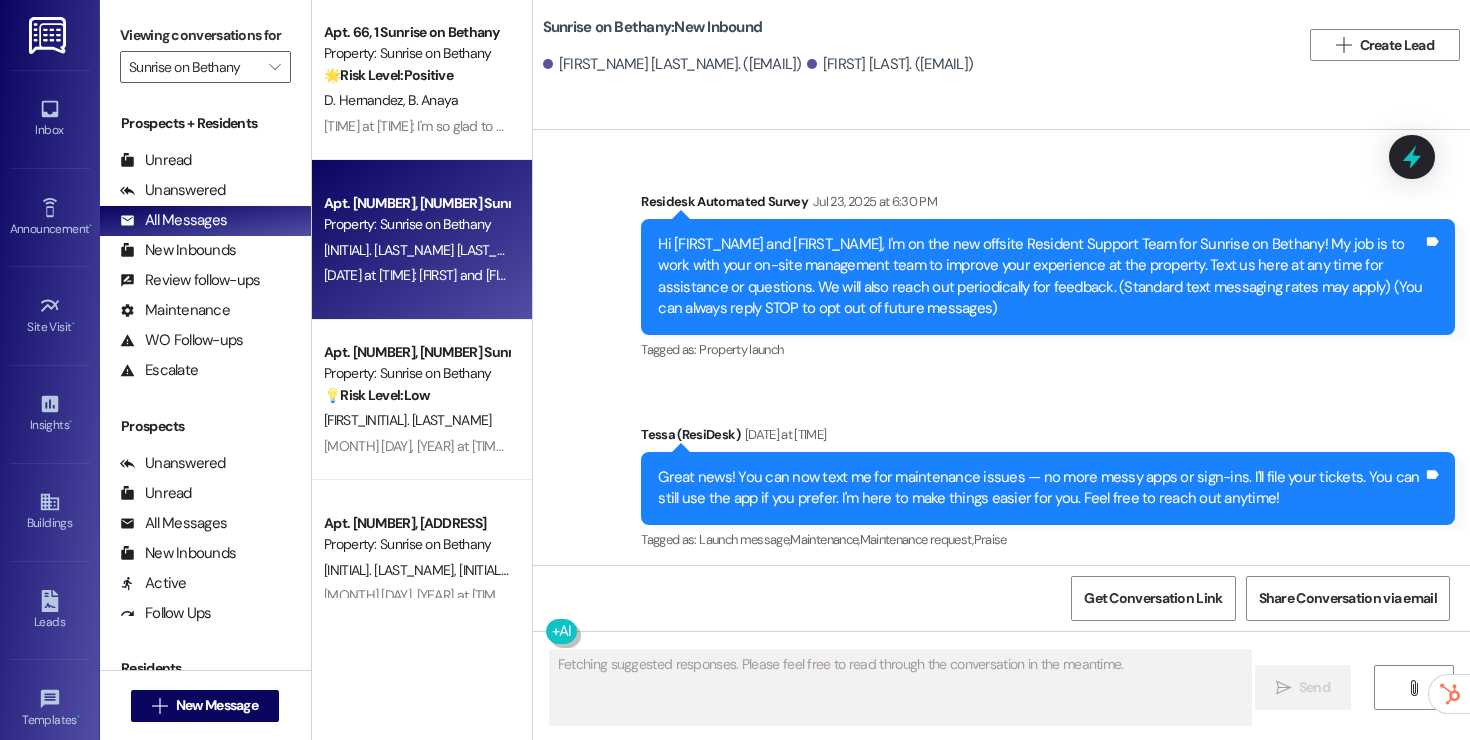 scroll, scrollTop: 195, scrollLeft: 0, axis: vertical 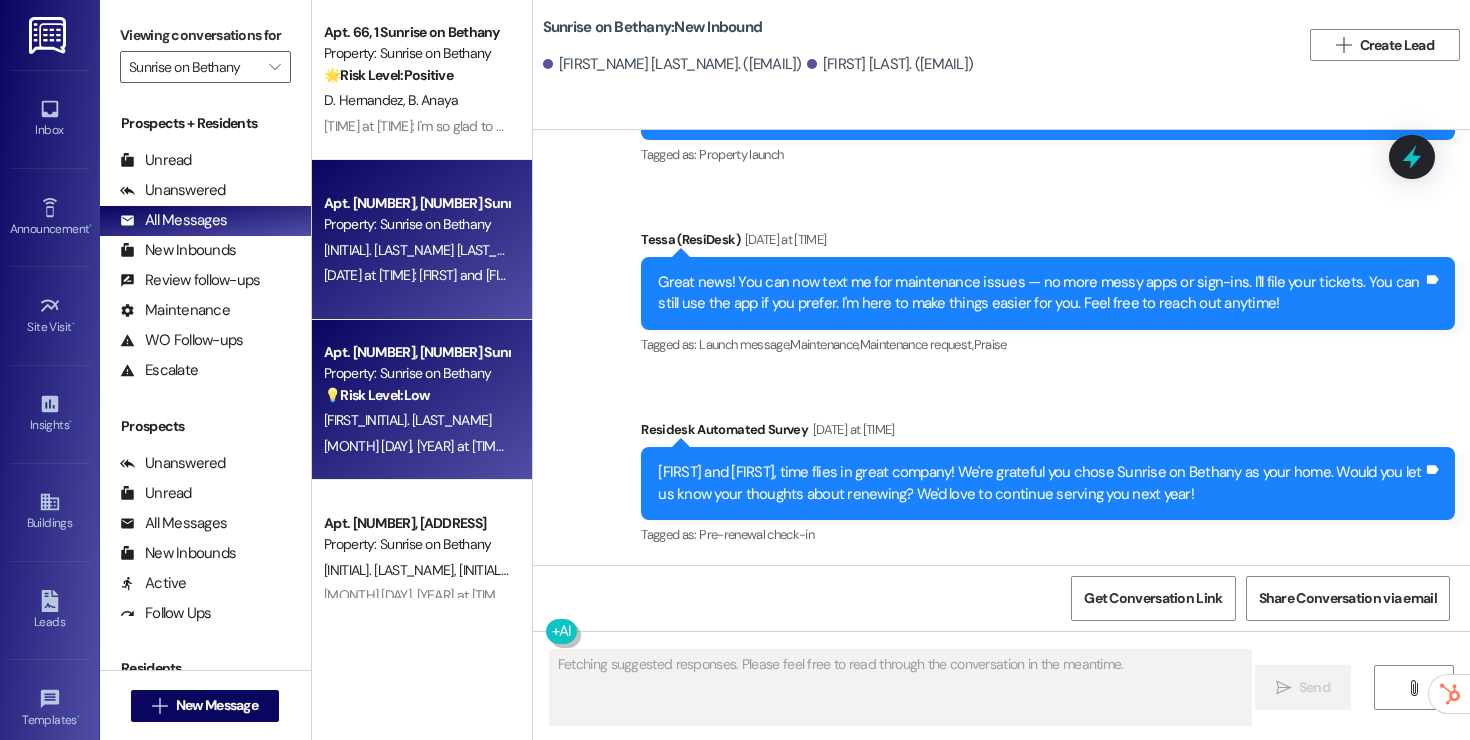 click on "💡  Risk Level:  Low" at bounding box center (377, 395) 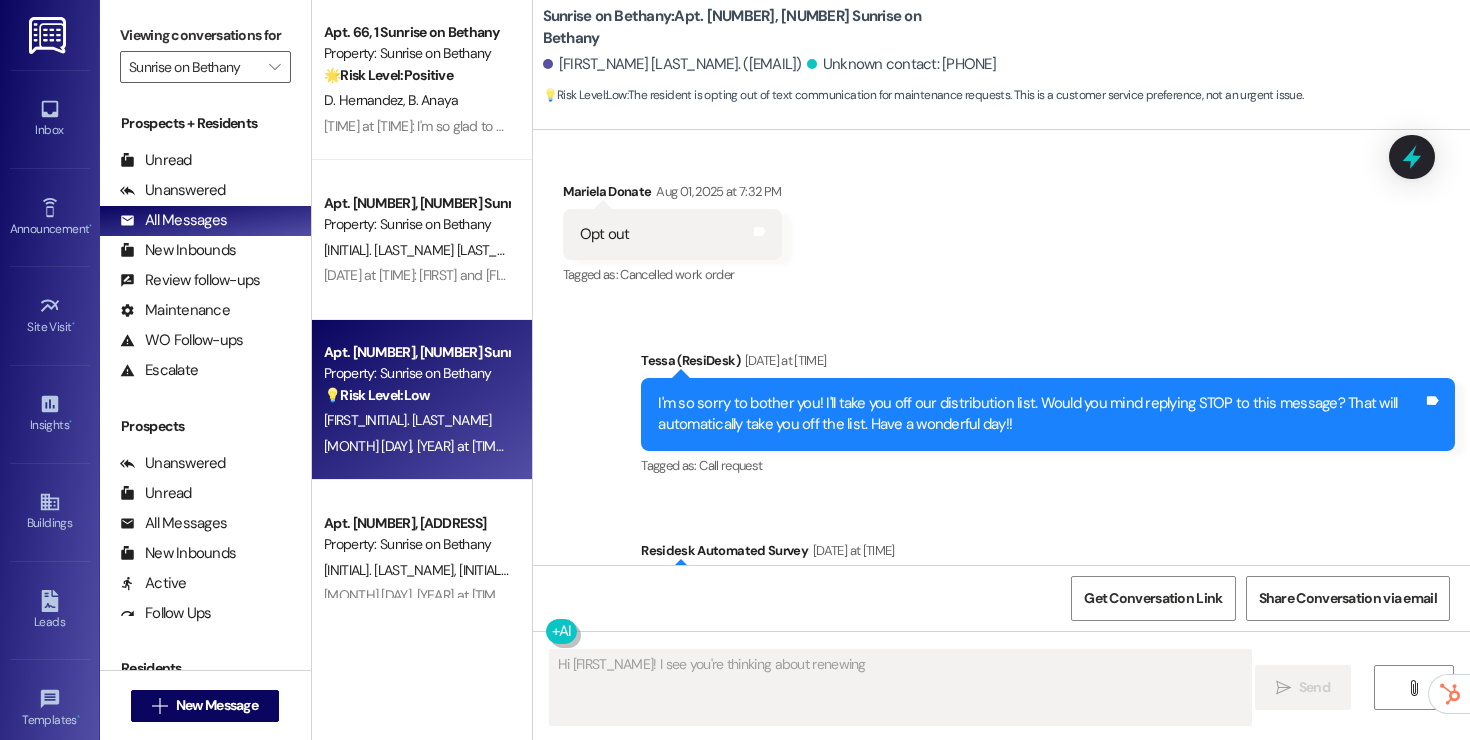 scroll, scrollTop: 672, scrollLeft: 0, axis: vertical 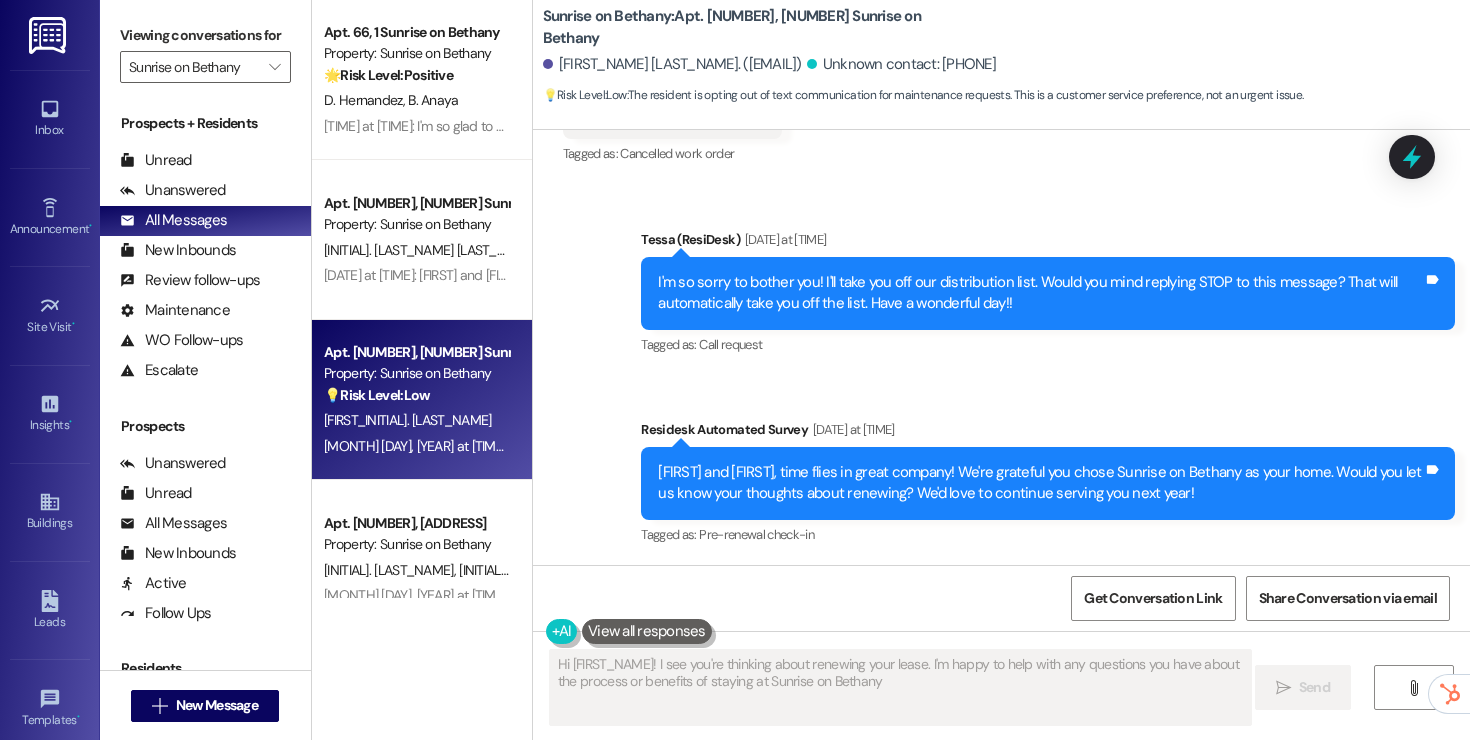 type on "Hi {{first_name}}! I see you're thinking about renewing your lease. I'm happy to help with any questions you have about the process or benefits of staying at Sunrise on Bethany!" 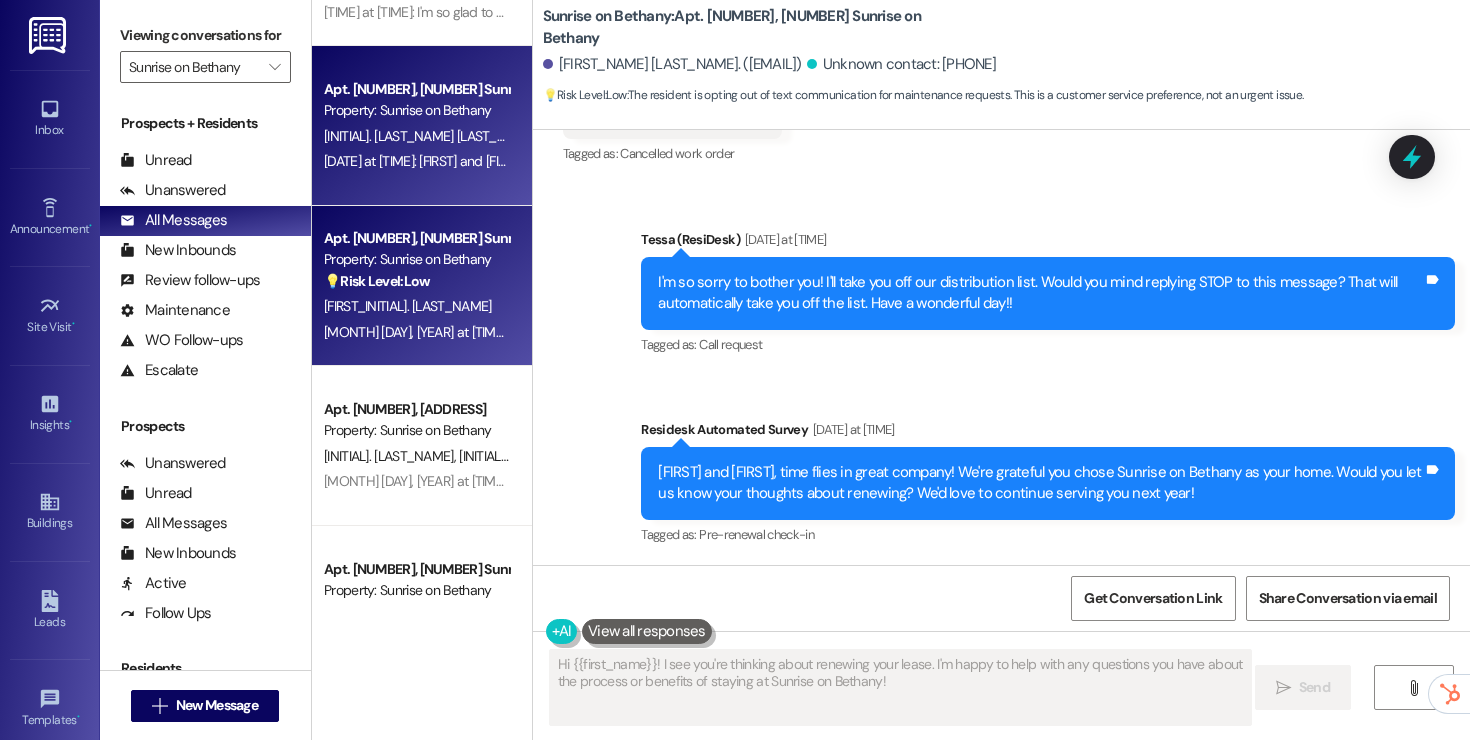 scroll, scrollTop: 115, scrollLeft: 0, axis: vertical 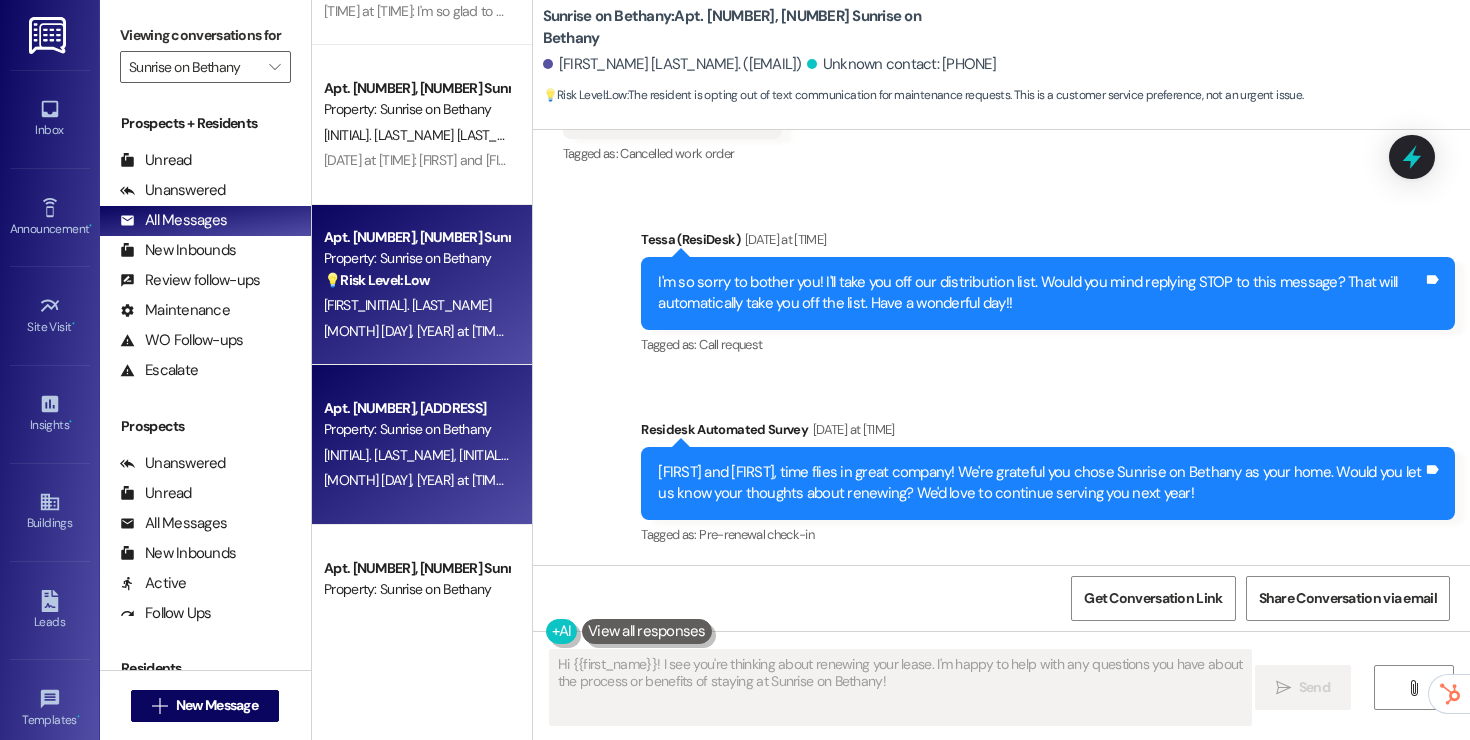 click on "[DATE] at [TIME]: [FIRST] and [FIRST], time flies in great company! We're grateful you chose Sunrise on Bethany as your home. Would you let us know your thoughts about renewing? We'd love to continue serving you next year! [DATE] at [TIME]: [FIRST] and [FIRST], time flies in great company! We're grateful you chose Sunrise on Bethany as your home. Would you let us know your thoughts about renewing? We'd love to continue serving you next year!" at bounding box center (1054, 480) 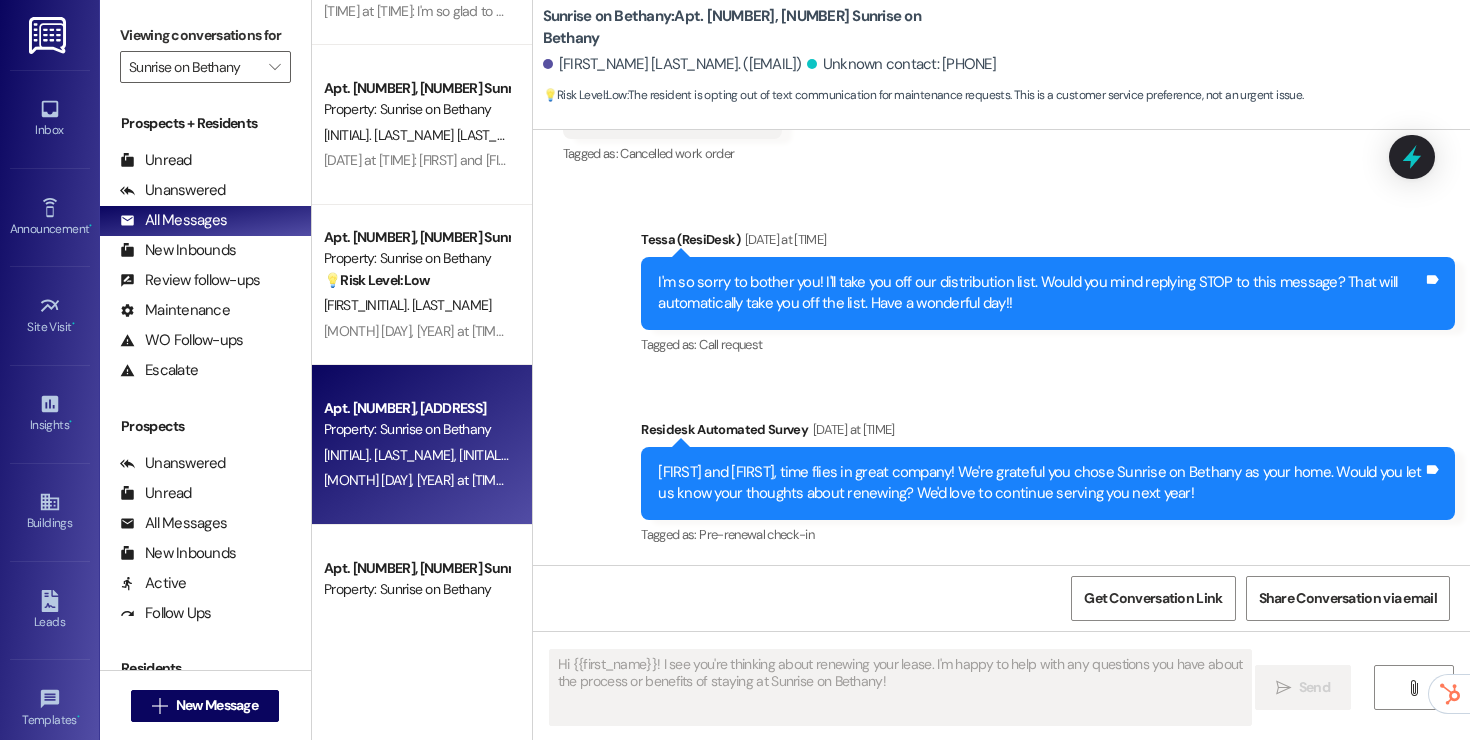 type on "Fetching suggested responses. Please feel free to read through the conversation in the meantime." 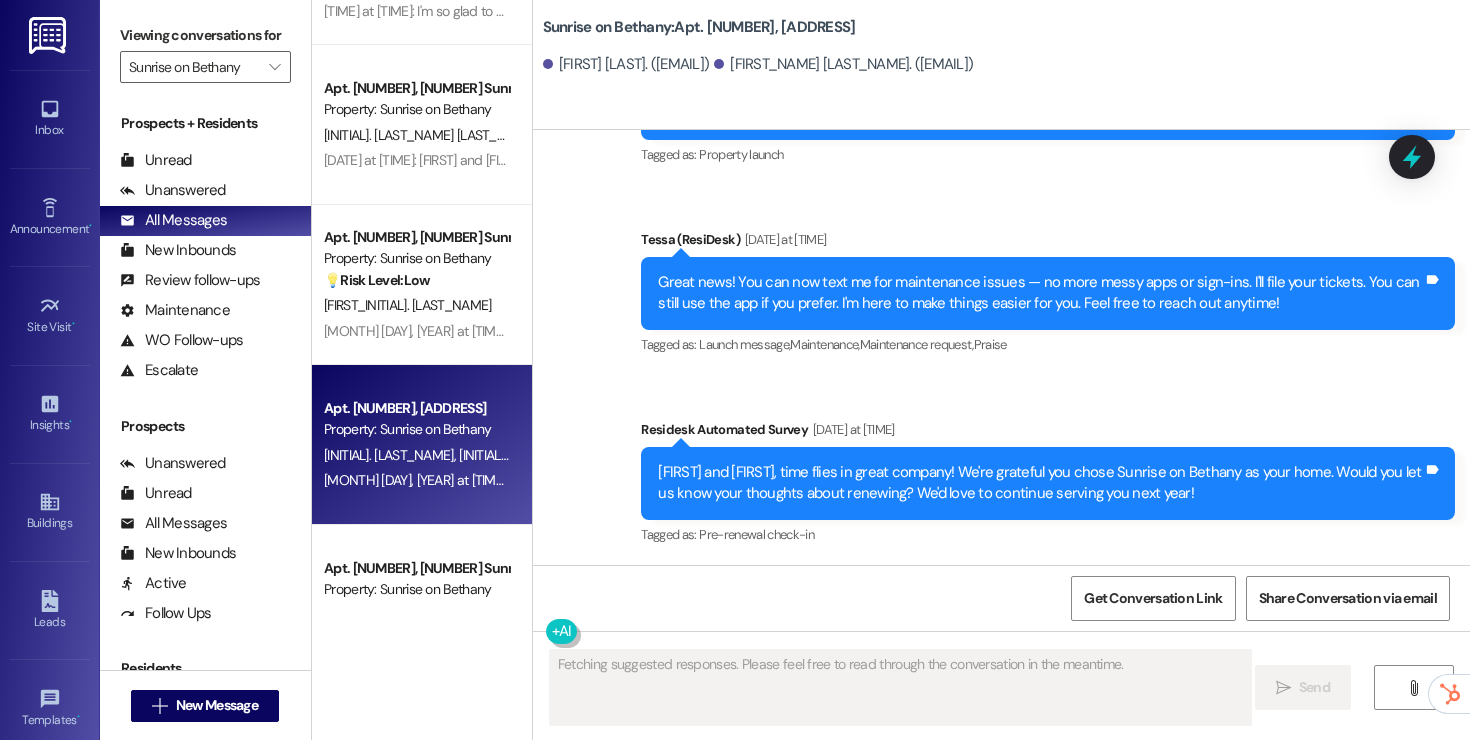 scroll, scrollTop: 291, scrollLeft: 0, axis: vertical 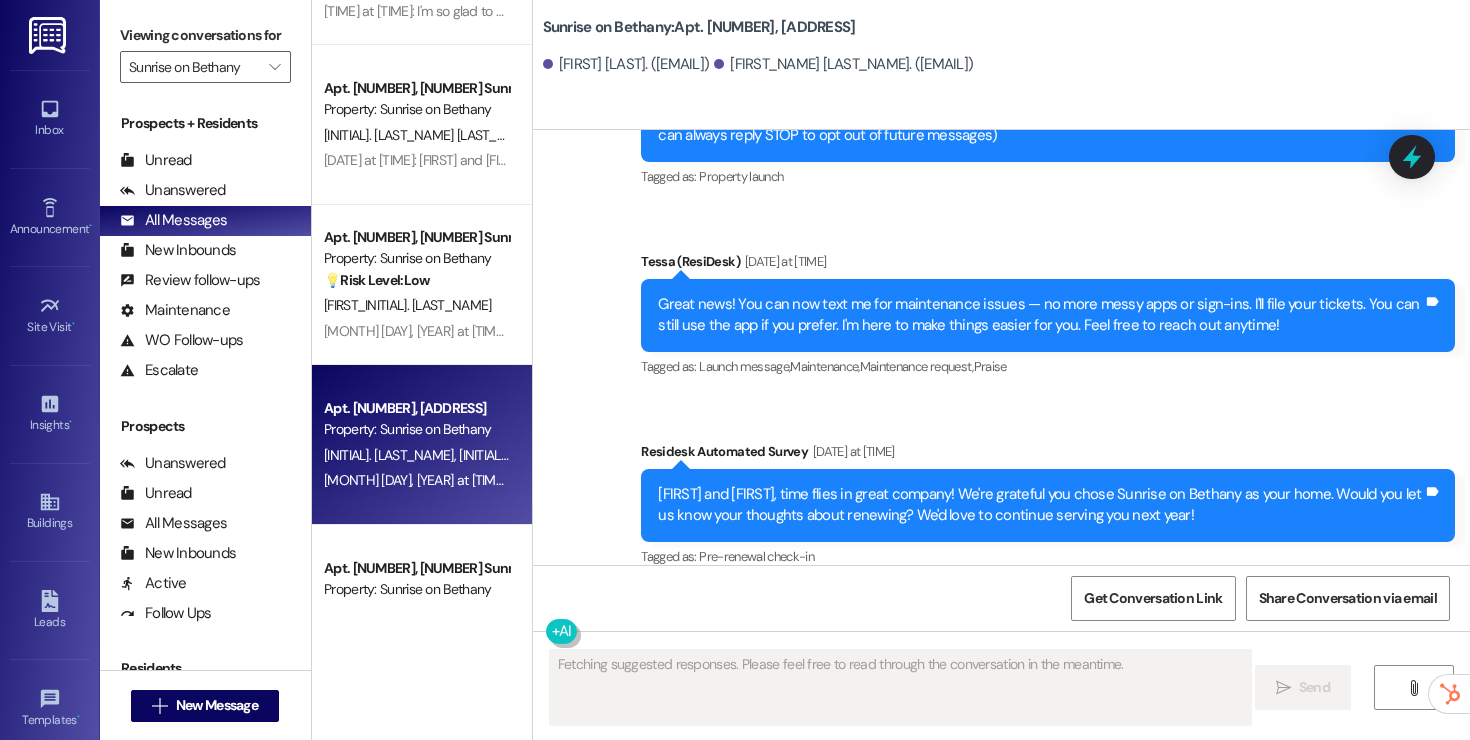 type 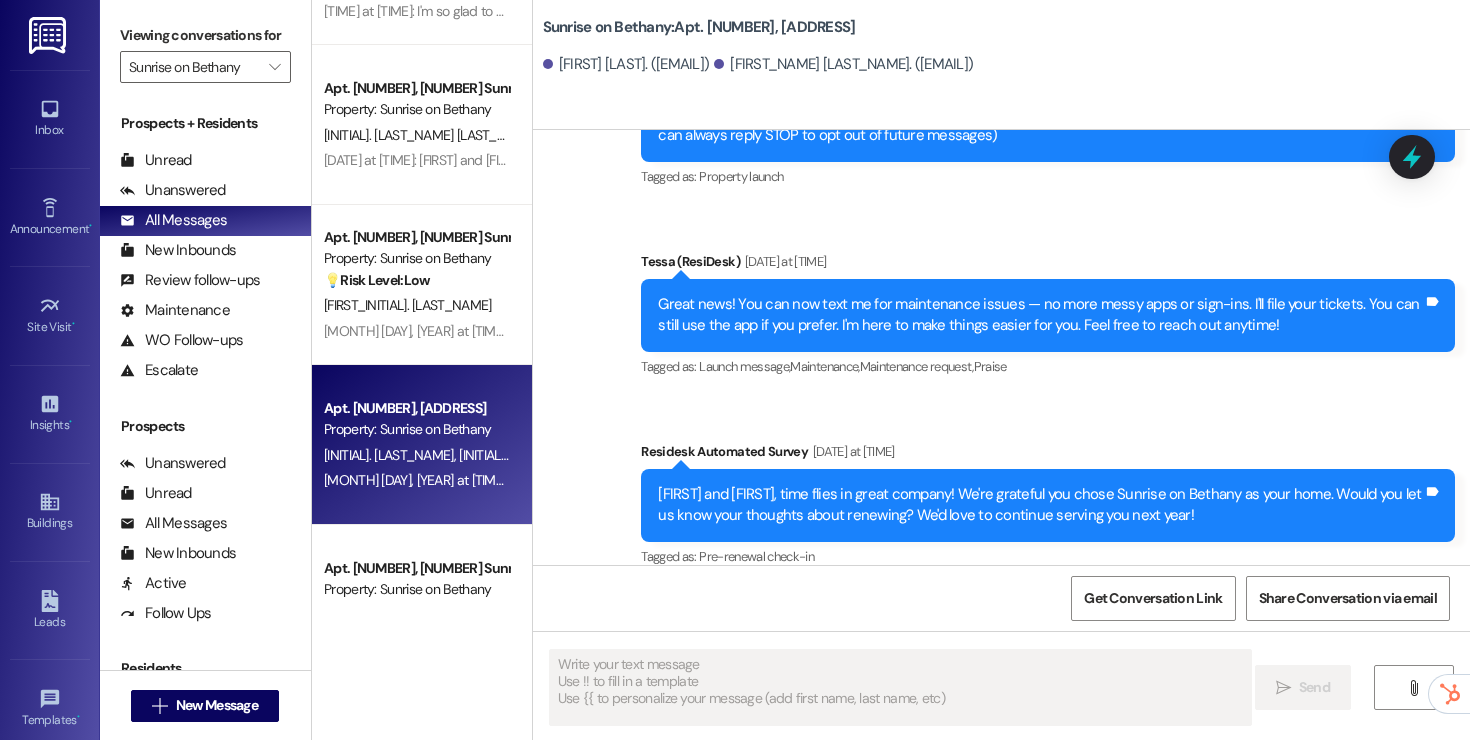scroll, scrollTop: 313, scrollLeft: 0, axis: vertical 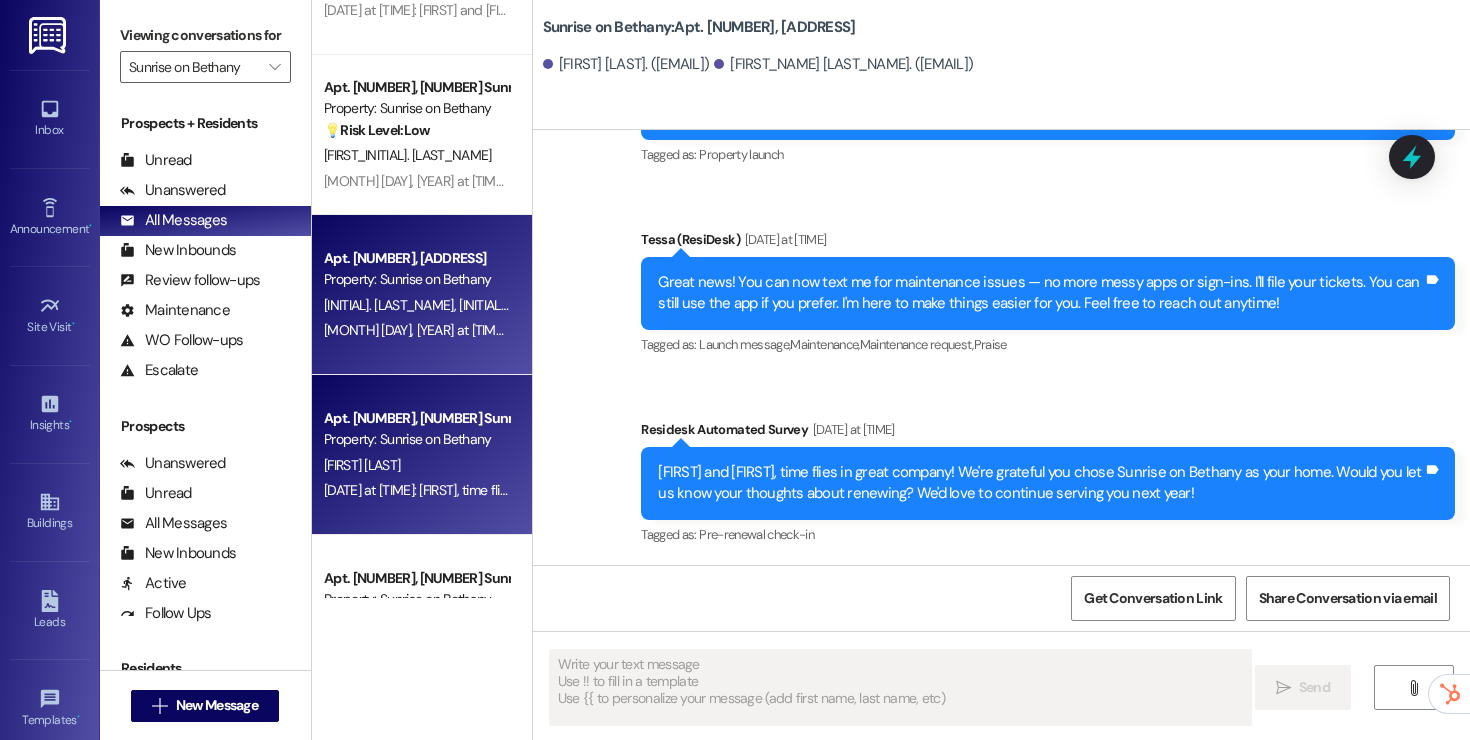 click on "[FIRST] [LAST]" at bounding box center (416, 465) 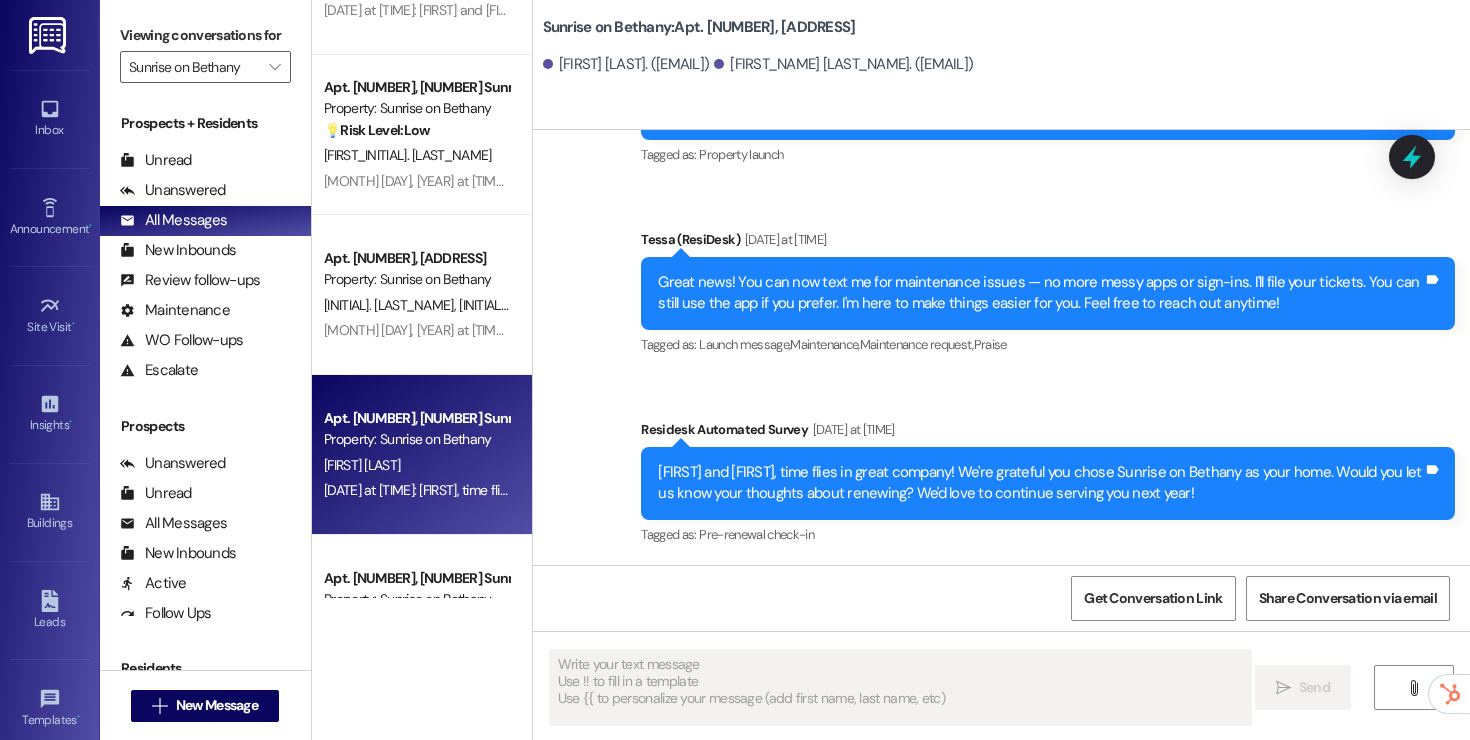 type on "Fetching suggested responses. Please feel free to read through the conversation in the meantime." 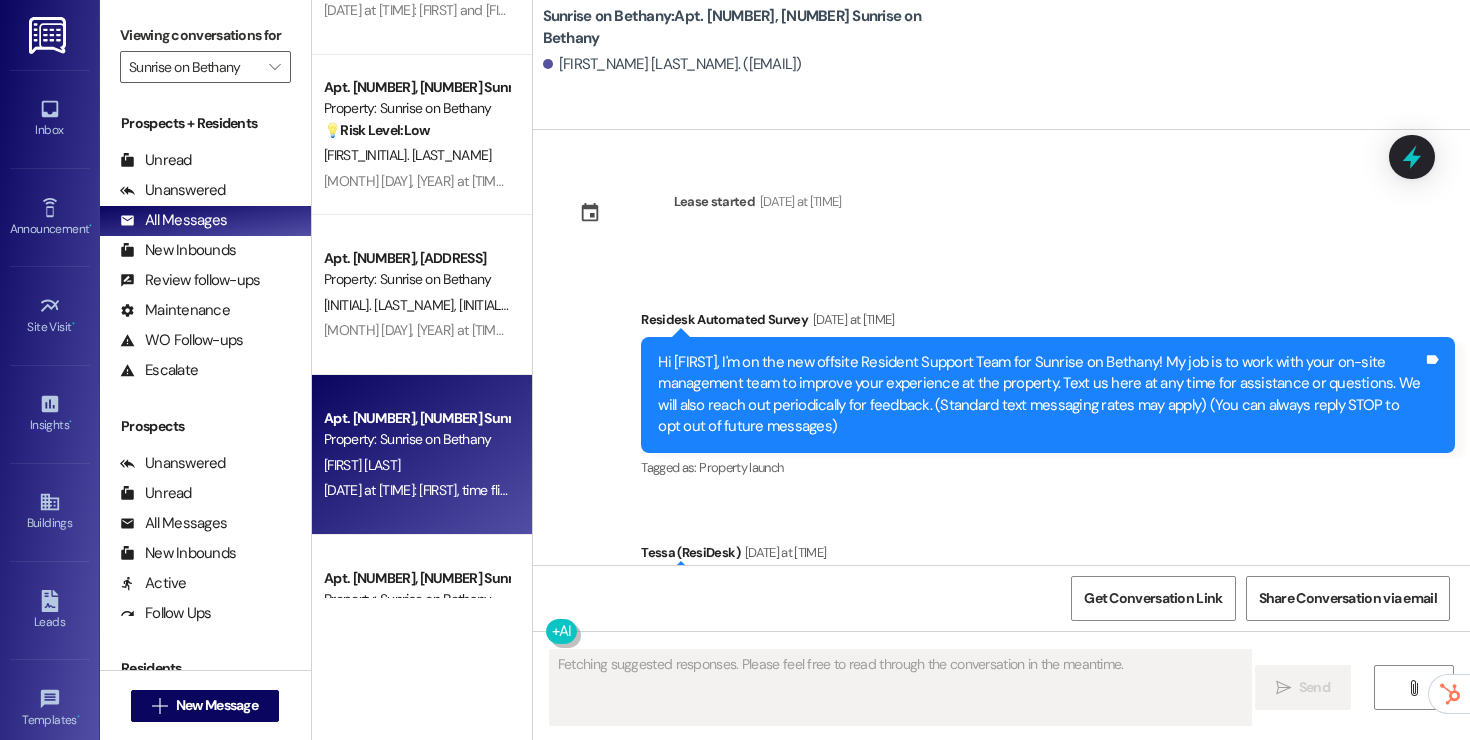 scroll, scrollTop: 313, scrollLeft: 0, axis: vertical 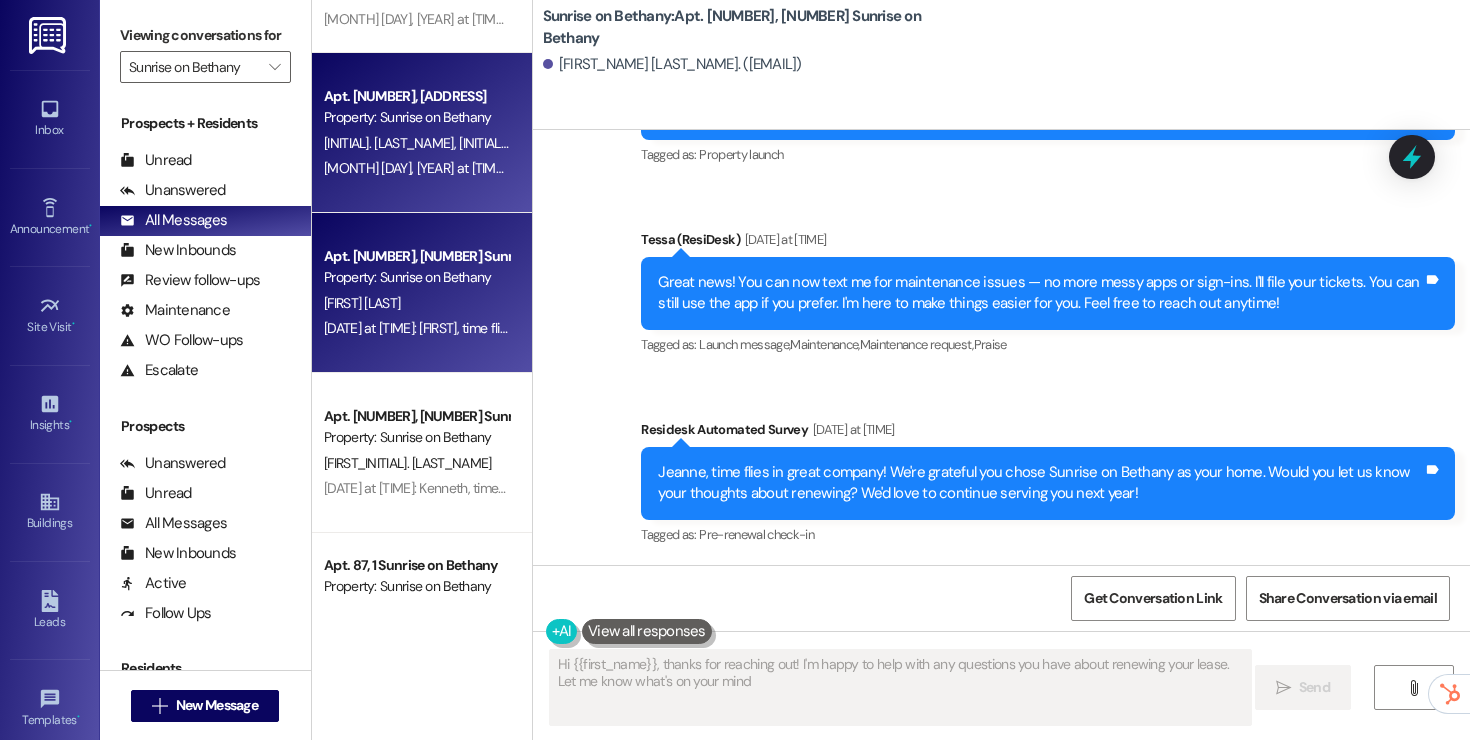 type on "Hi [FIRST_NAME], thanks for reaching out! I'm happy to help with any questions you have about renewing your lease. Let me know what's on your mind!" 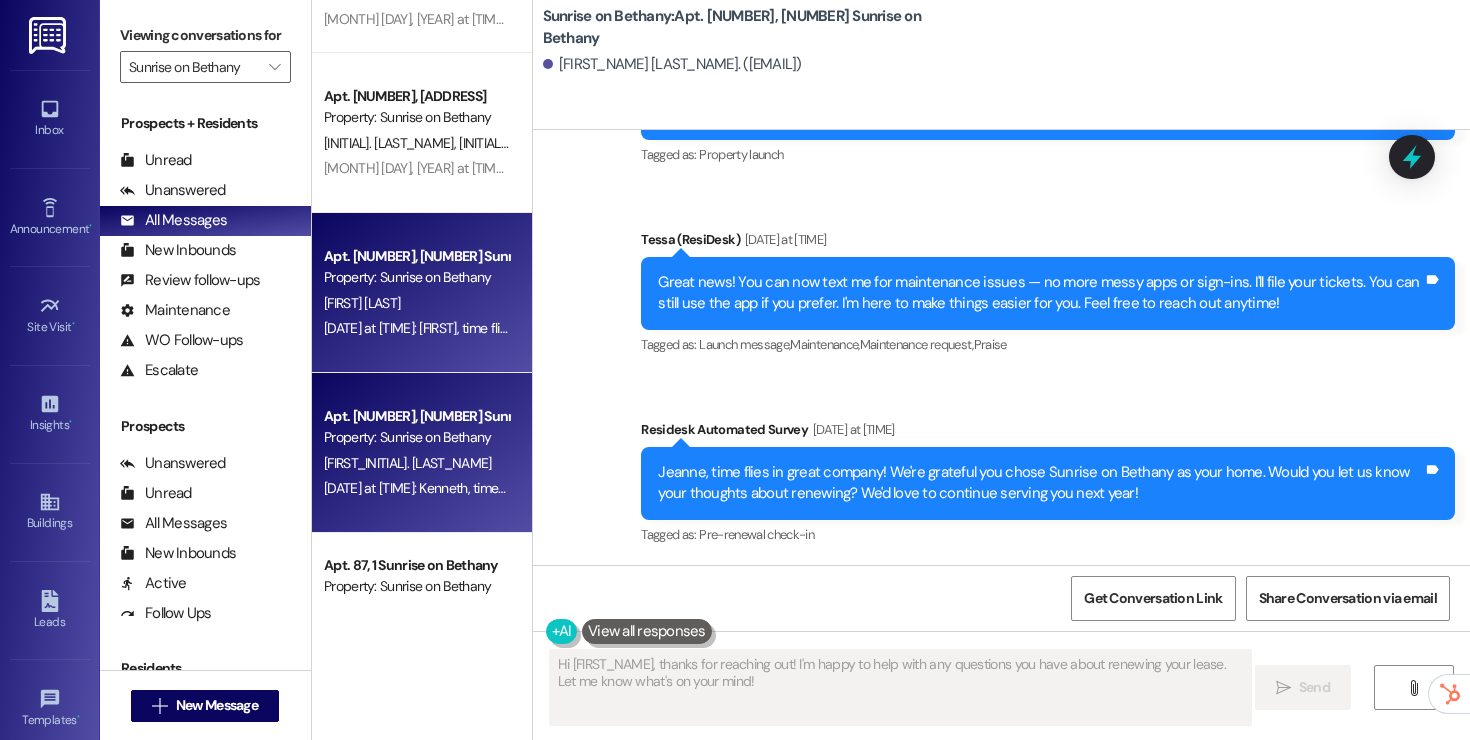 click on "Apt. [NUMBER], [NUMBER] Sunrise on Bethany" at bounding box center (416, 416) 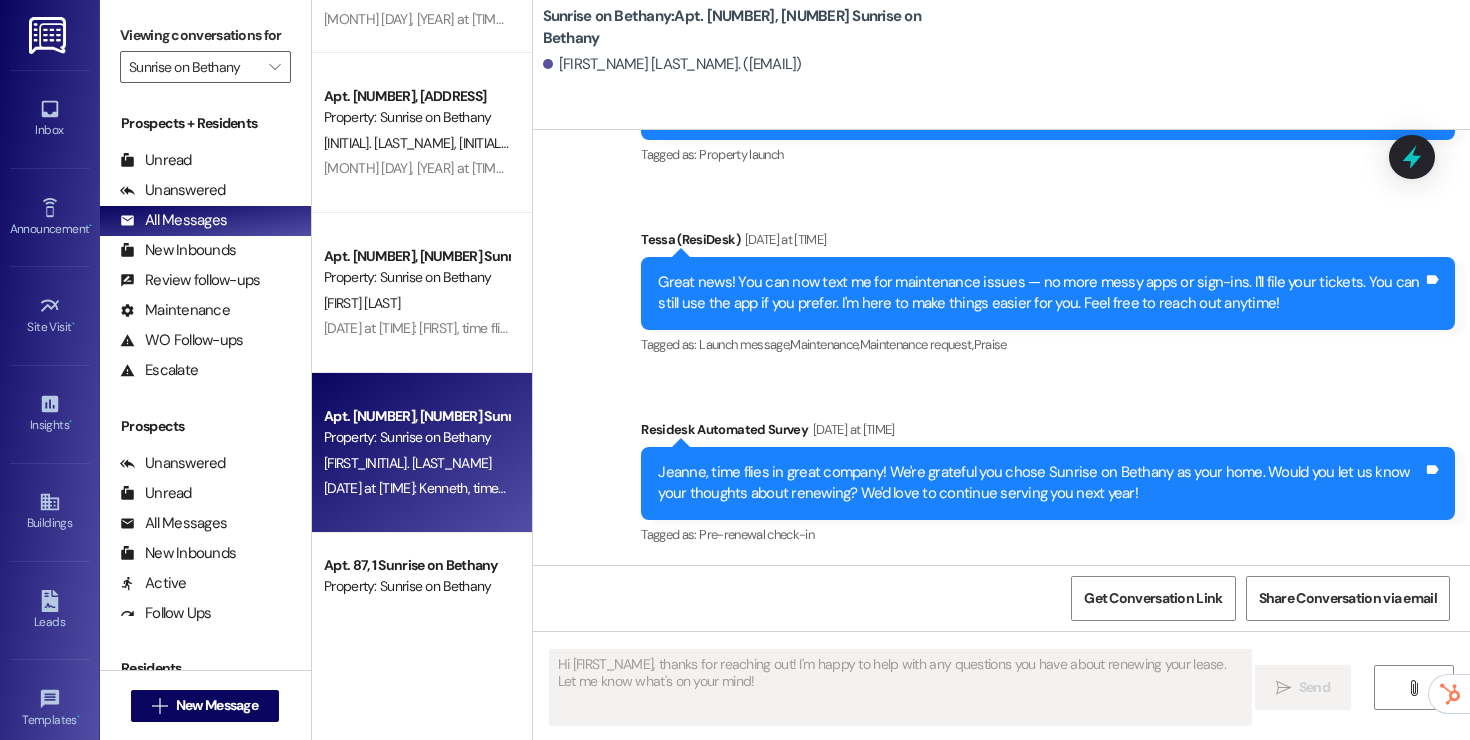 type on "Fetching suggested responses. Please feel free to read through the conversation in the meantime." 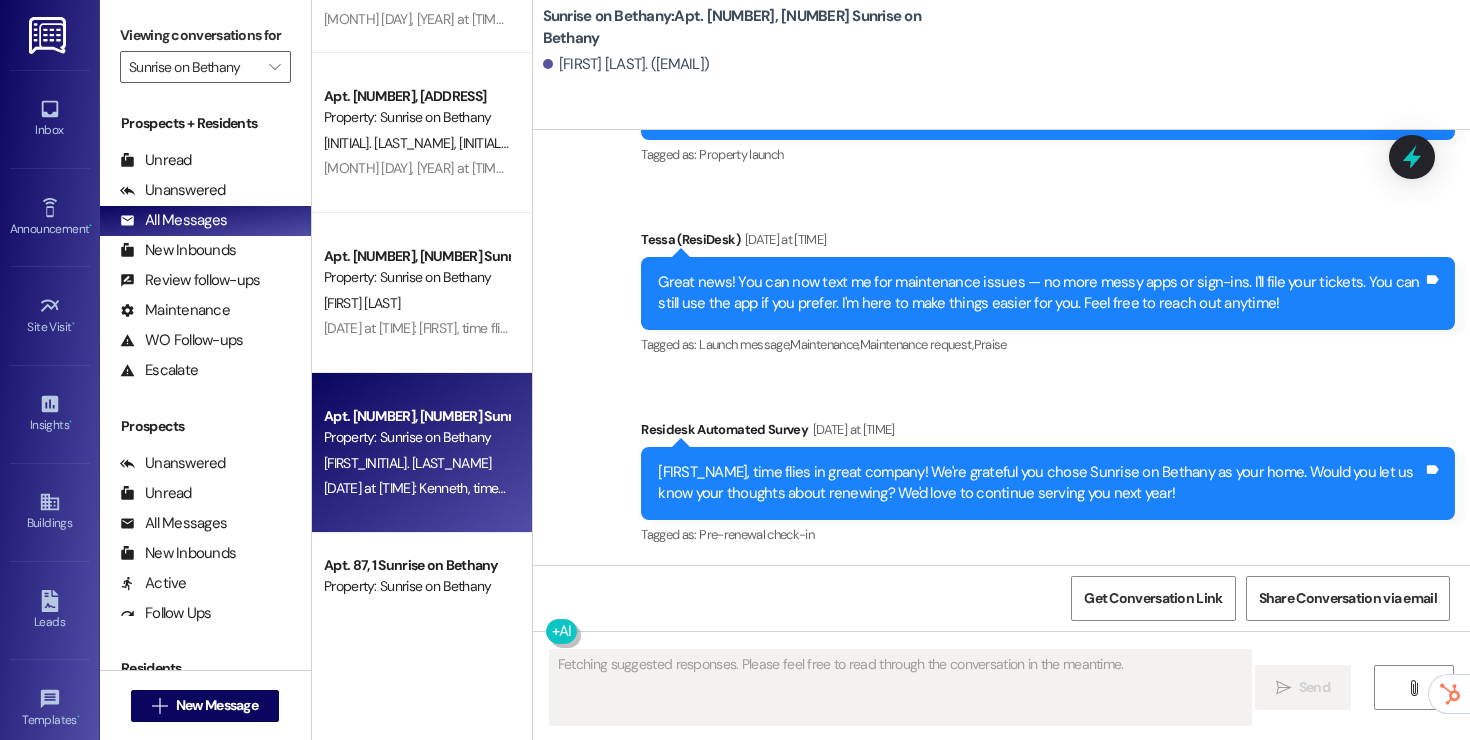 type 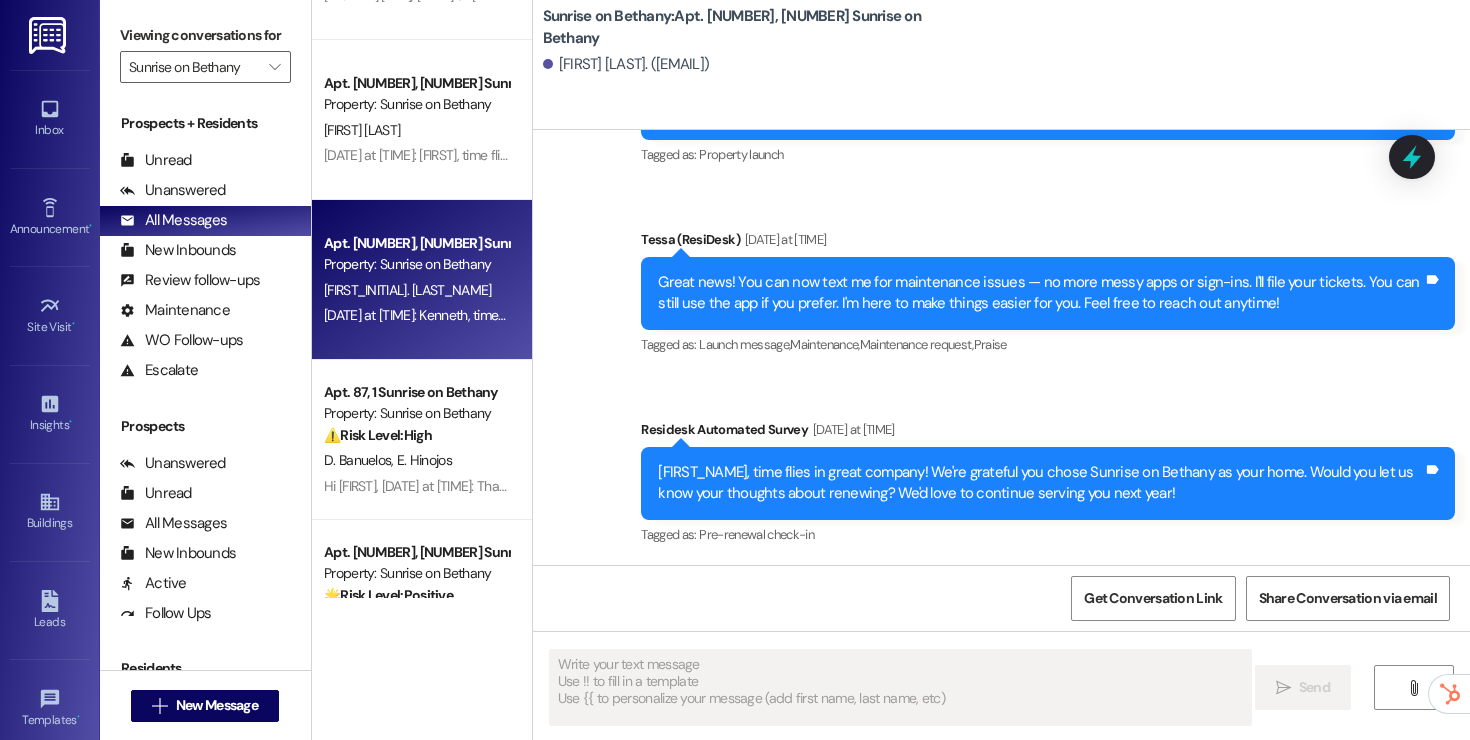 scroll, scrollTop: 610, scrollLeft: 0, axis: vertical 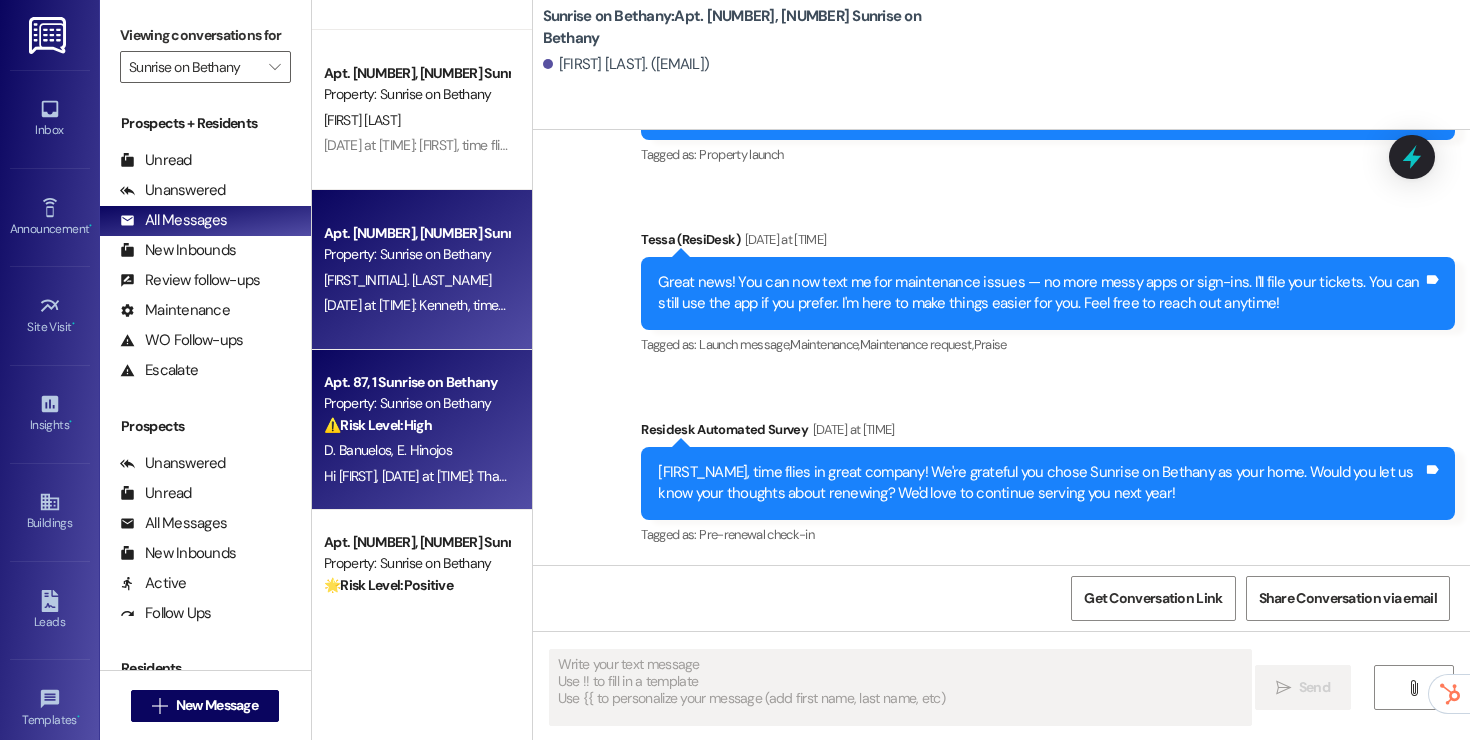 click on "Property: Sunrise on Bethany" at bounding box center (416, 403) 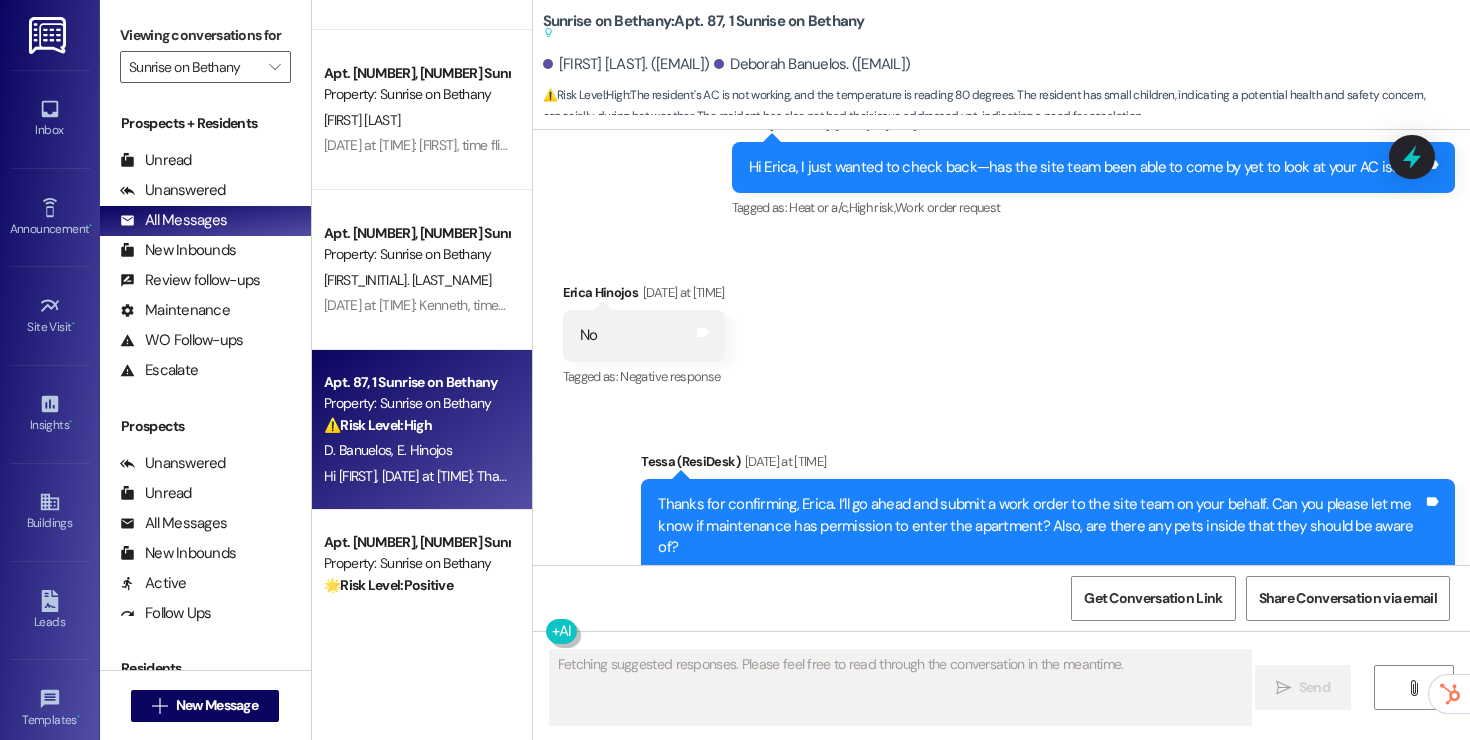 scroll, scrollTop: 1894, scrollLeft: 0, axis: vertical 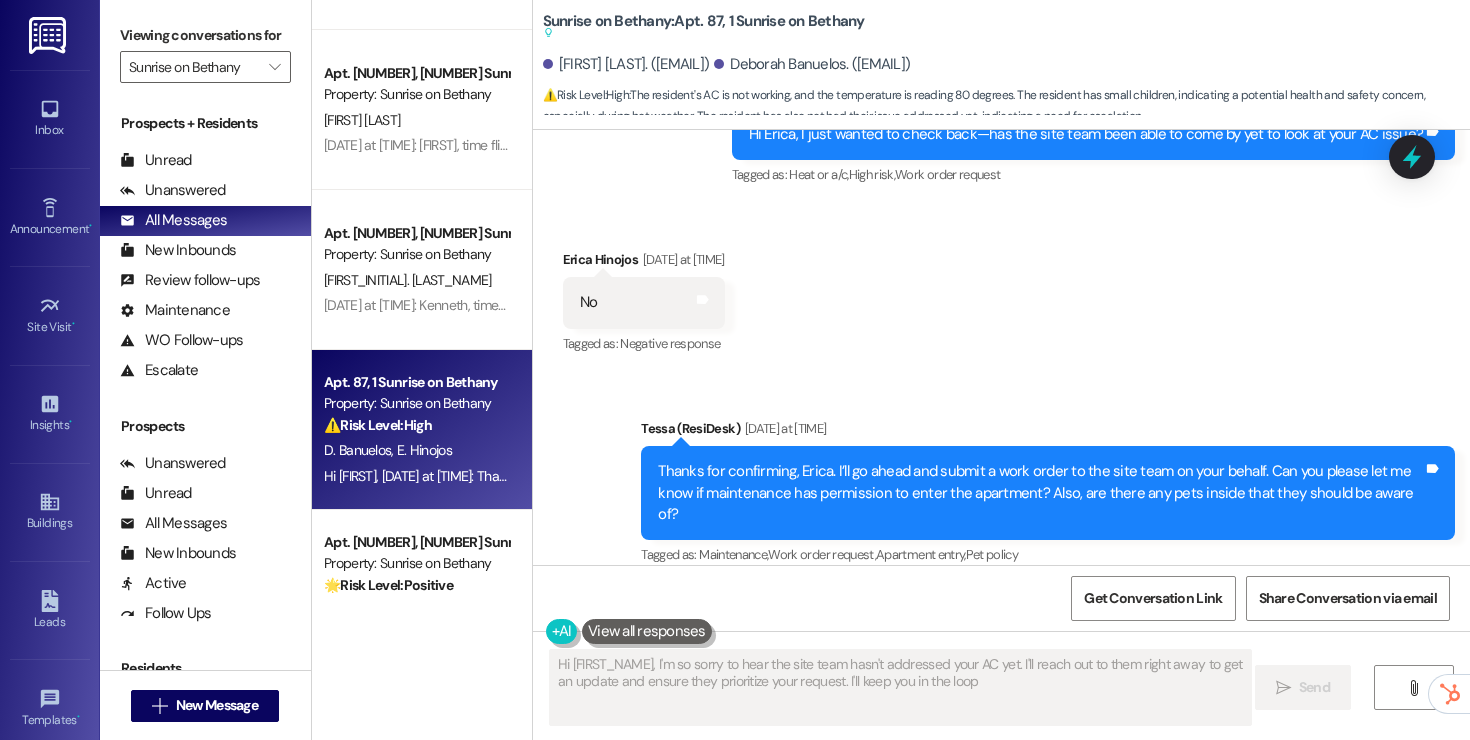 type on "Hi {{first_name}}, I'm so sorry to hear the site team hasn't addressed your AC yet. I'll reach out to them right away to get an update and ensure they prioritize your request. I'll keep you in the loop!" 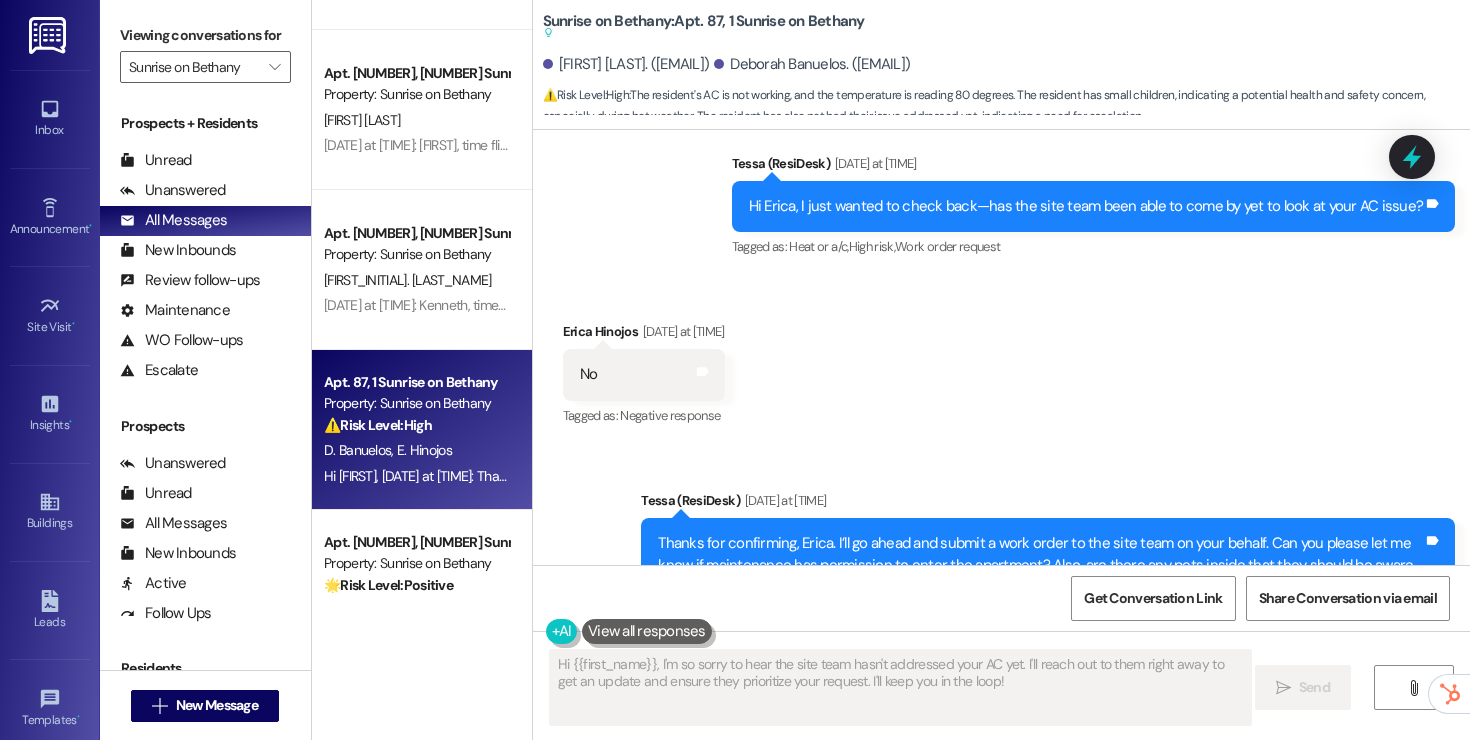 scroll, scrollTop: 1894, scrollLeft: 0, axis: vertical 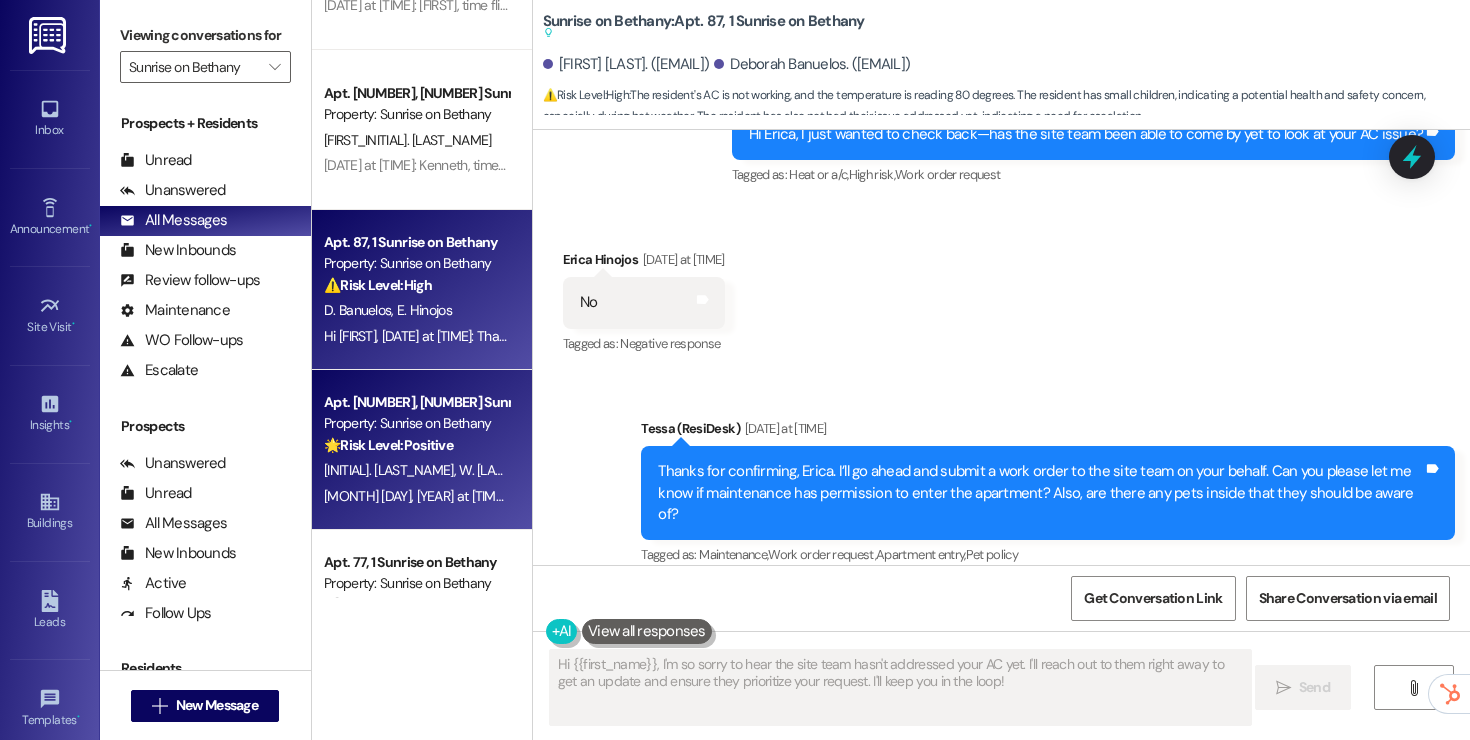 click on "W. [LAST]" at bounding box center (488, 470) 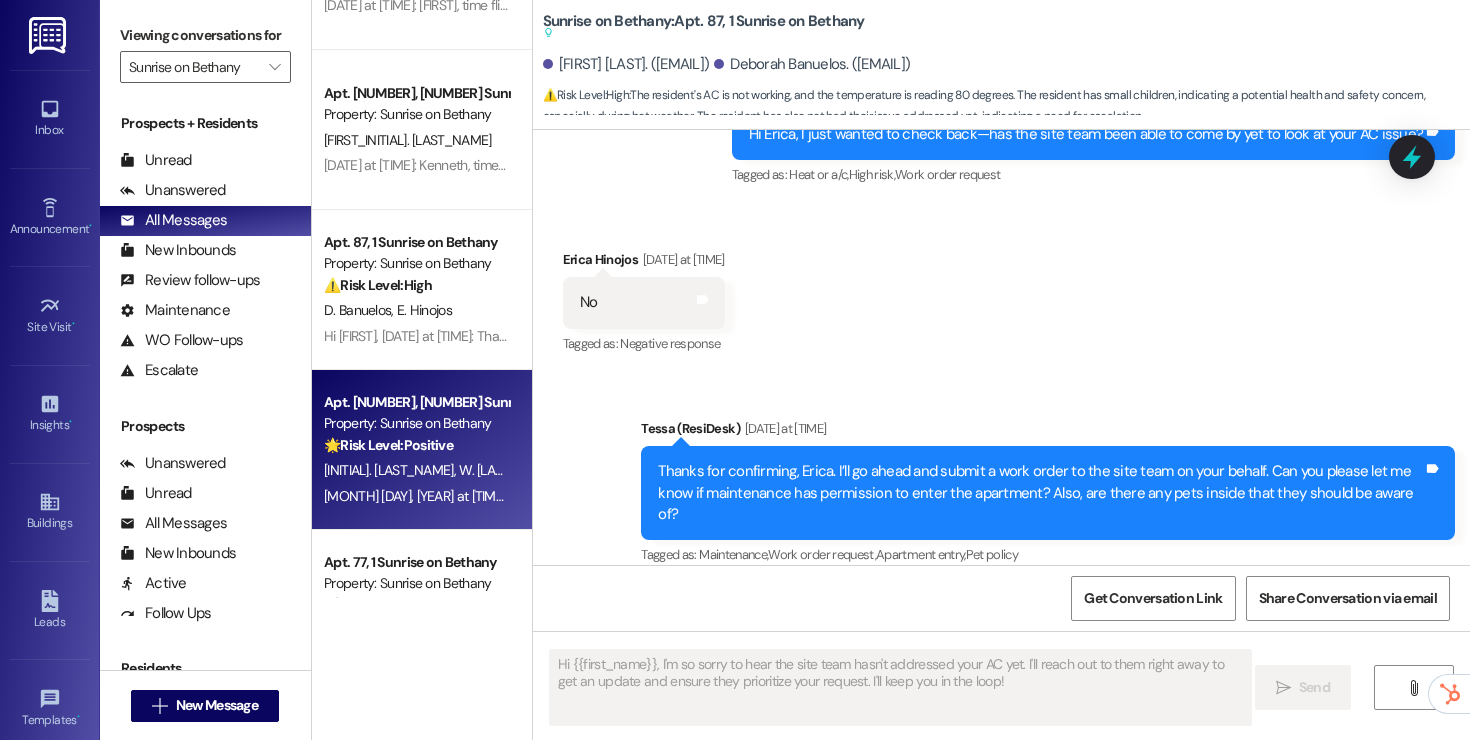 type on "Fetching suggested responses. Please feel free to read through the conversation in the meantime." 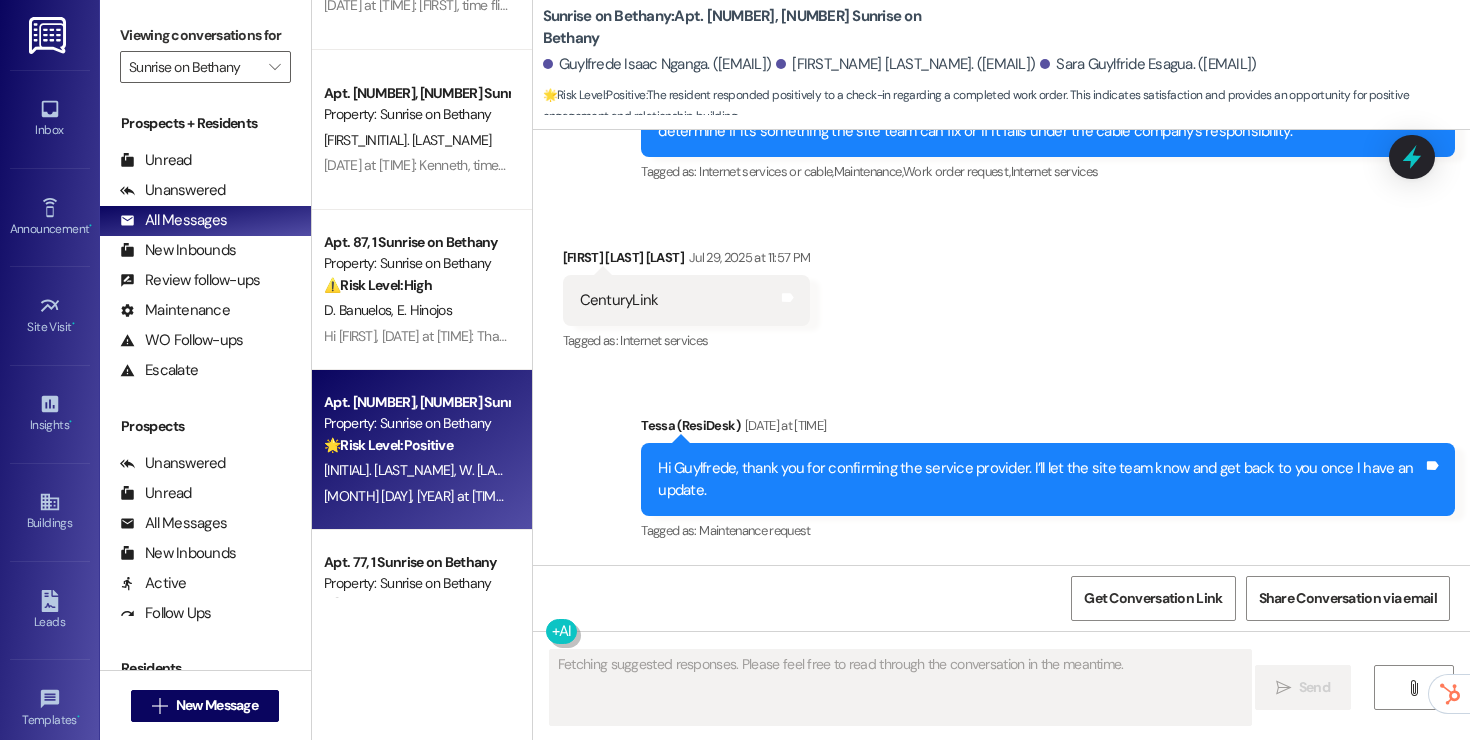 scroll, scrollTop: 3953, scrollLeft: 0, axis: vertical 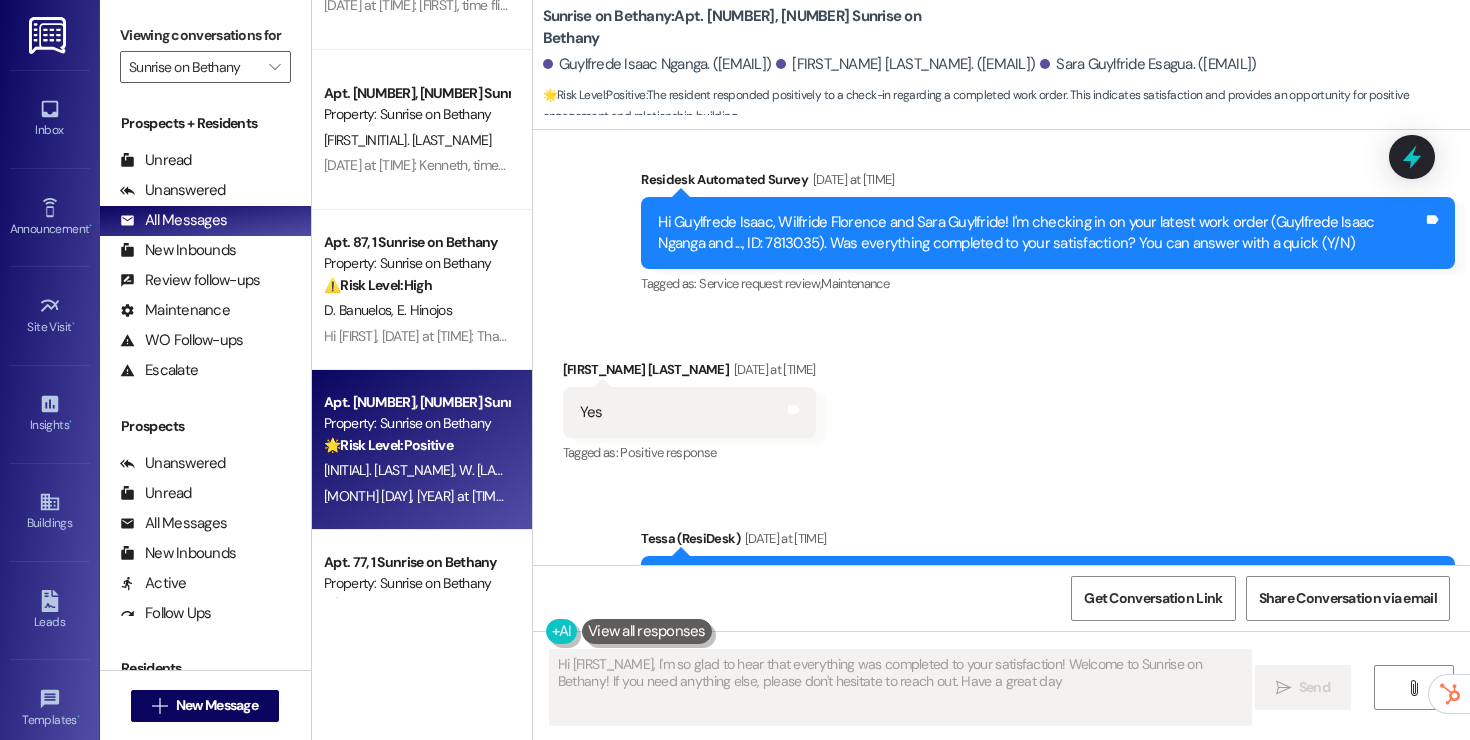 type on "Hi {{first_name}}, I'm so glad to hear that everything was completed to your satisfaction! Welcome to Sunrise on Bethany! If you need anything else, please don't hesitate to reach out. Have a great day!" 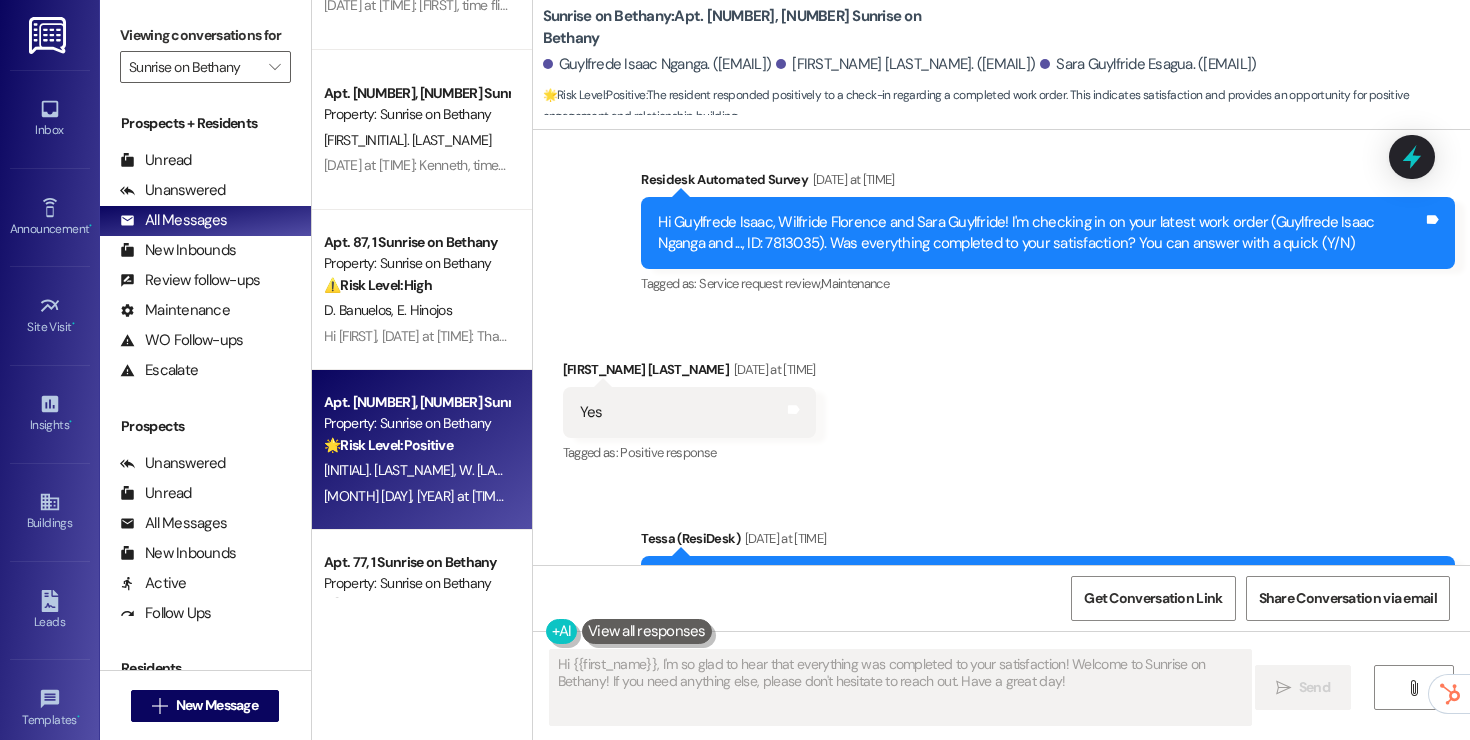 scroll, scrollTop: 4144, scrollLeft: 0, axis: vertical 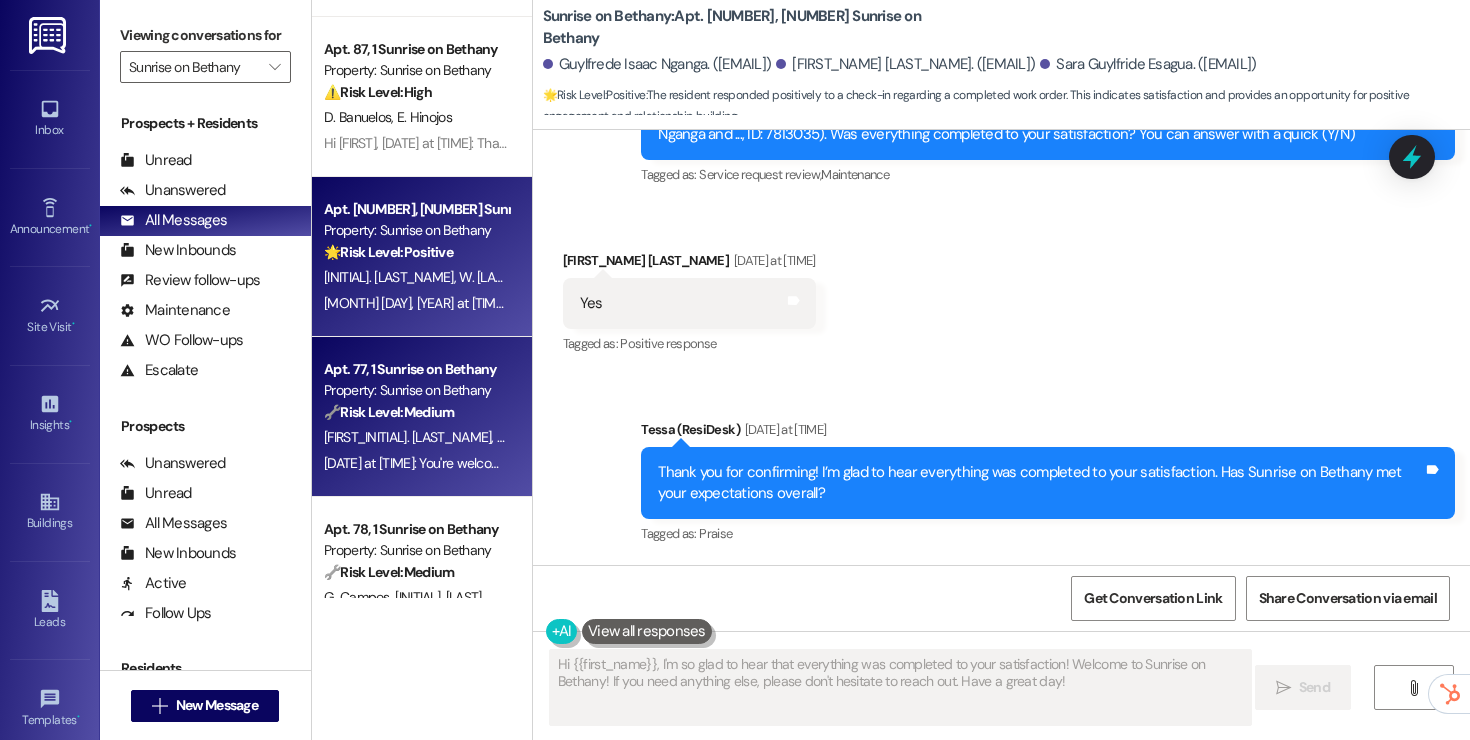 click on "Property: Sunrise on Bethany" at bounding box center [416, 390] 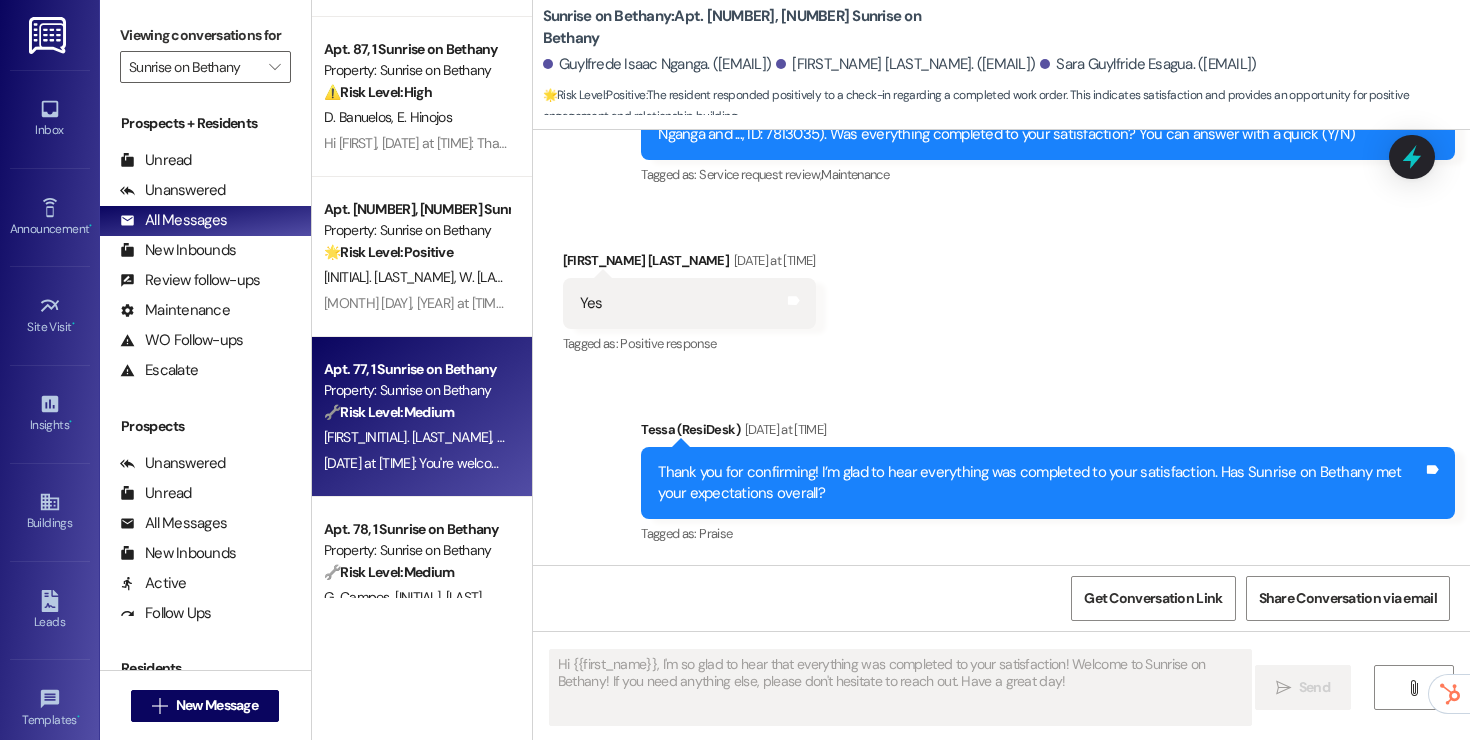 type on "Fetching suggested responses. Please feel free to read through the conversation in the meantime." 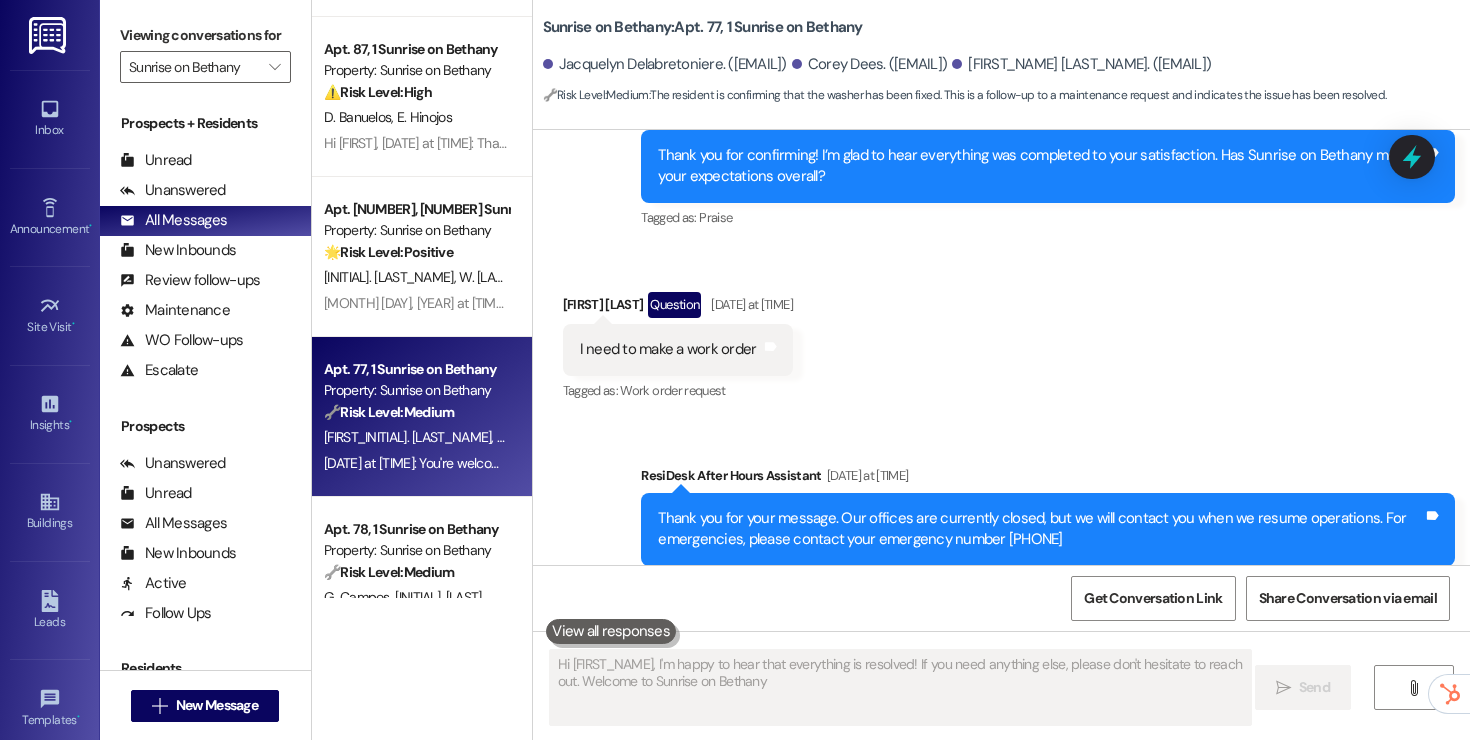 type on "Hi [FIRST_NAME], I'm happy to hear that everything is resolved! If you need anything else, please don't hesitate to reach out. Welcome to Sunrise on Bethany!" 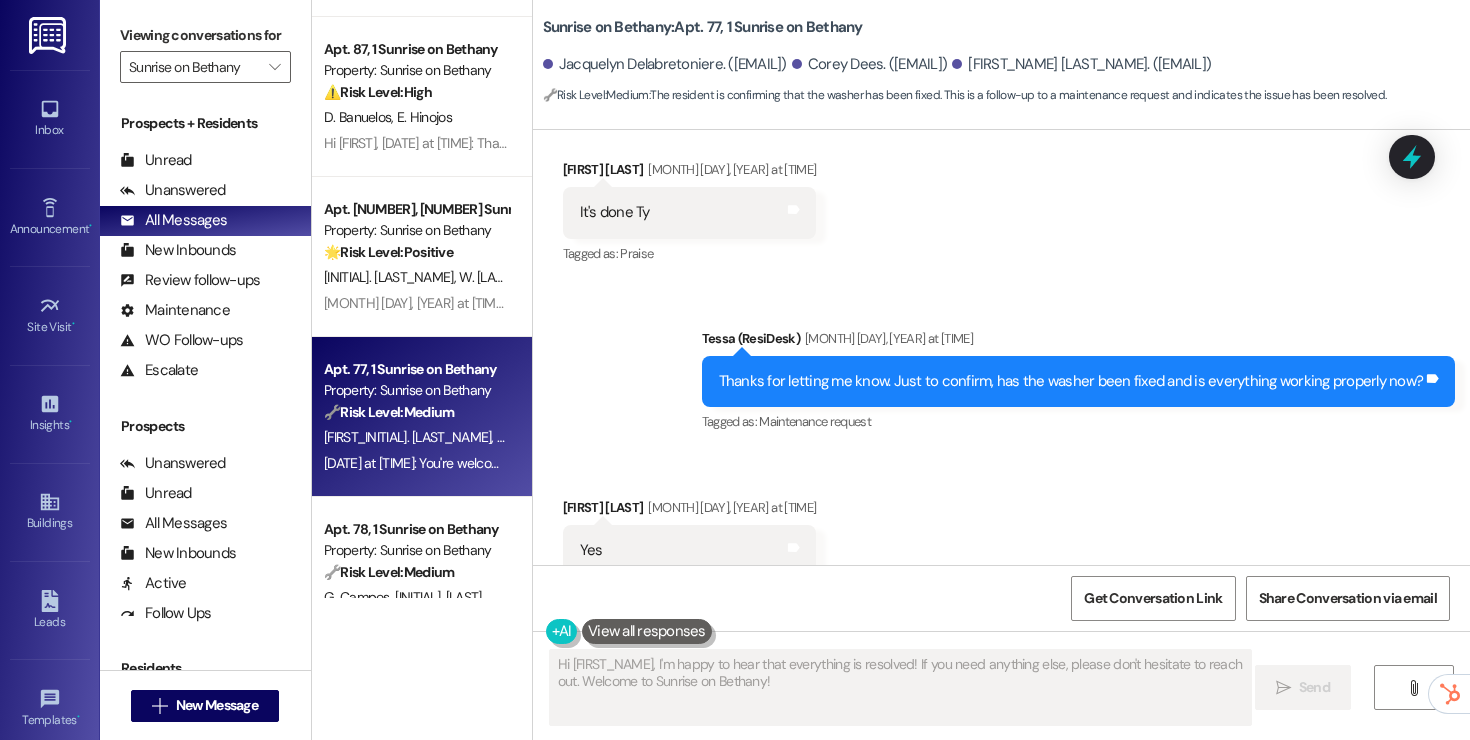 scroll, scrollTop: 3444, scrollLeft: 0, axis: vertical 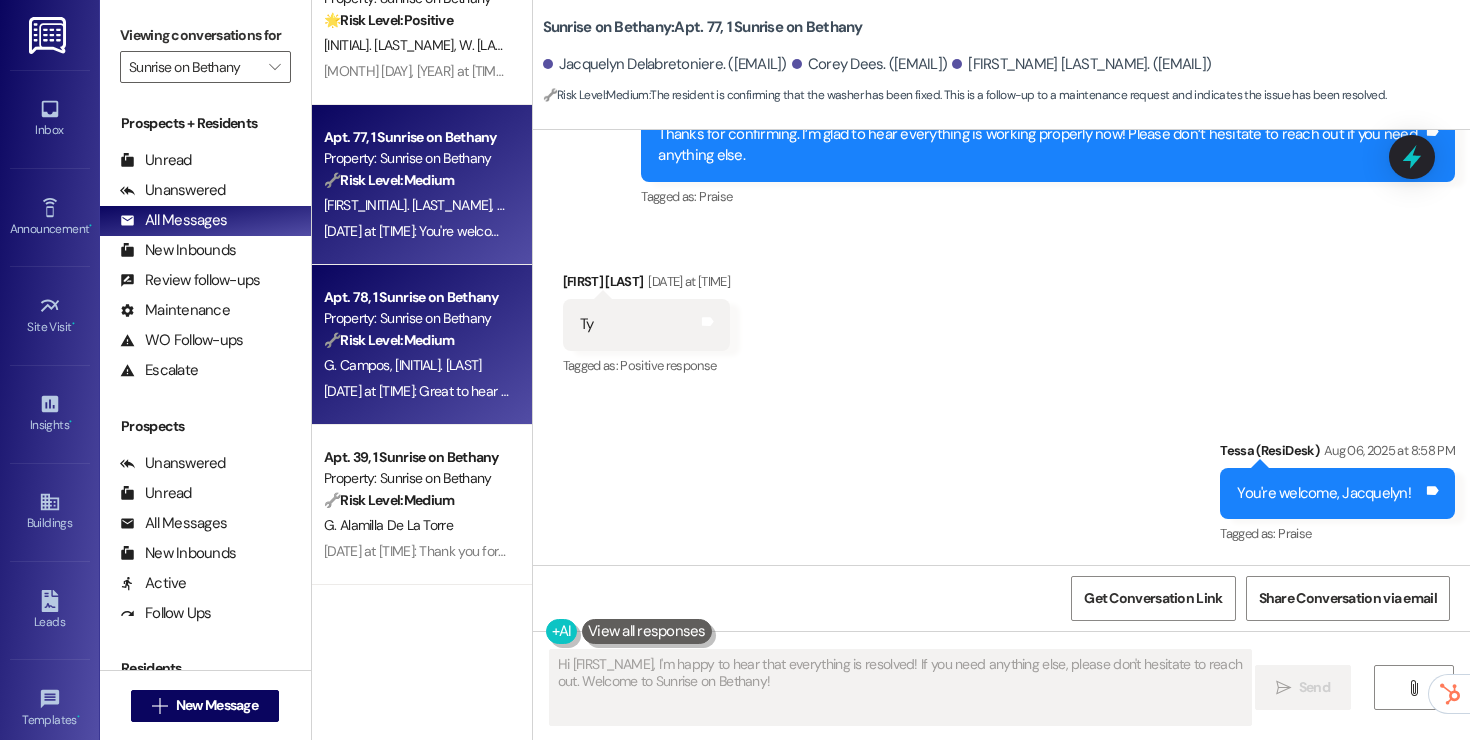 click on "Hi [FIRST_NAME] and [FIRST_NAME]! Great to hear you fixed it, [FIRST_NAME] and [FIRST_NAME]! If anything else comes up, please don't hesitate to reach out. Have a wonderful day! [DATE] at [TIME]: Great to hear you fixed it, [FIRST_NAME] and [FIRST_NAME]! If anything else comes up, please don't hesitate to reach out. Have a wonderful day!" at bounding box center (744, 391) 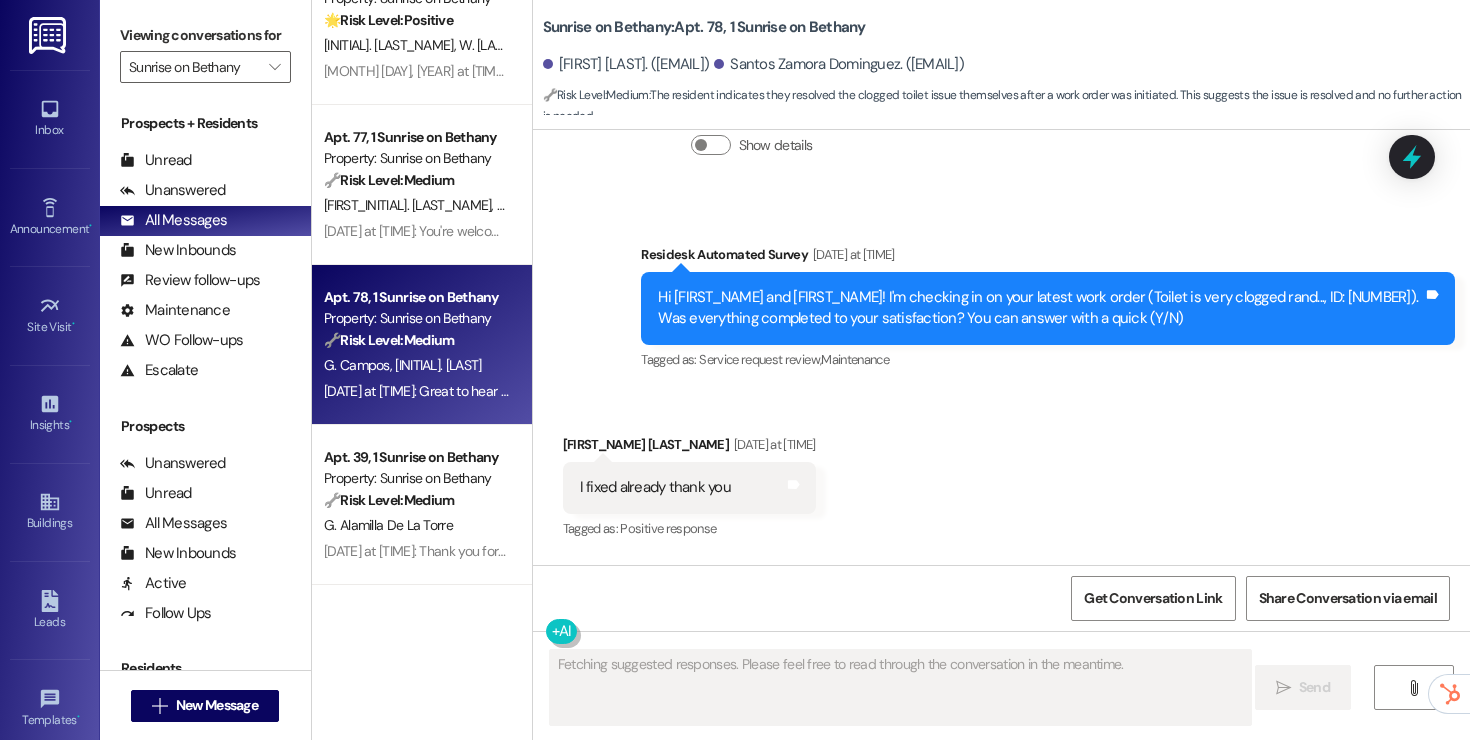 scroll, scrollTop: 2508, scrollLeft: 0, axis: vertical 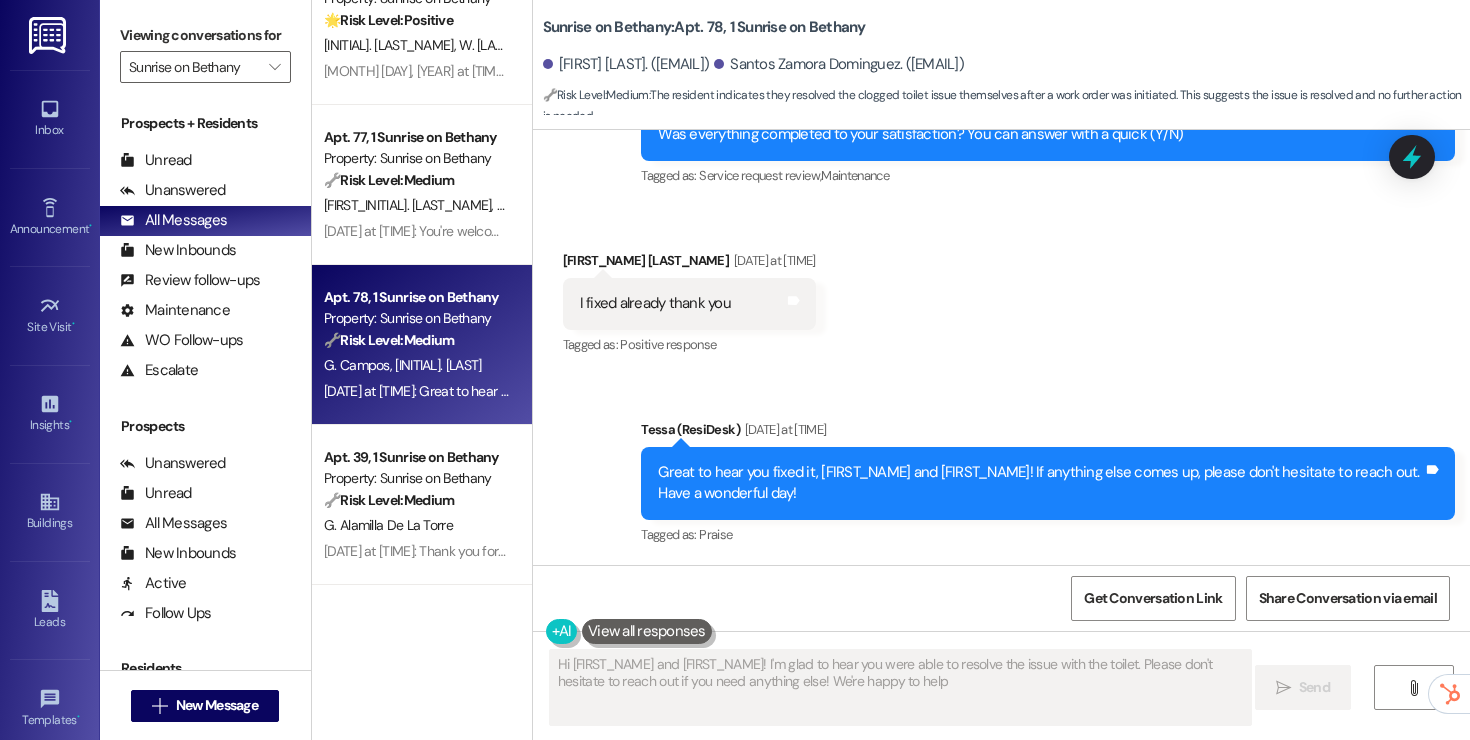 type on "Hi Guadalupe and Santos! I'm glad to hear you were able to resolve the issue with the toilet. Please don't hesitate to reach out if you need anything else! We're happy to help!" 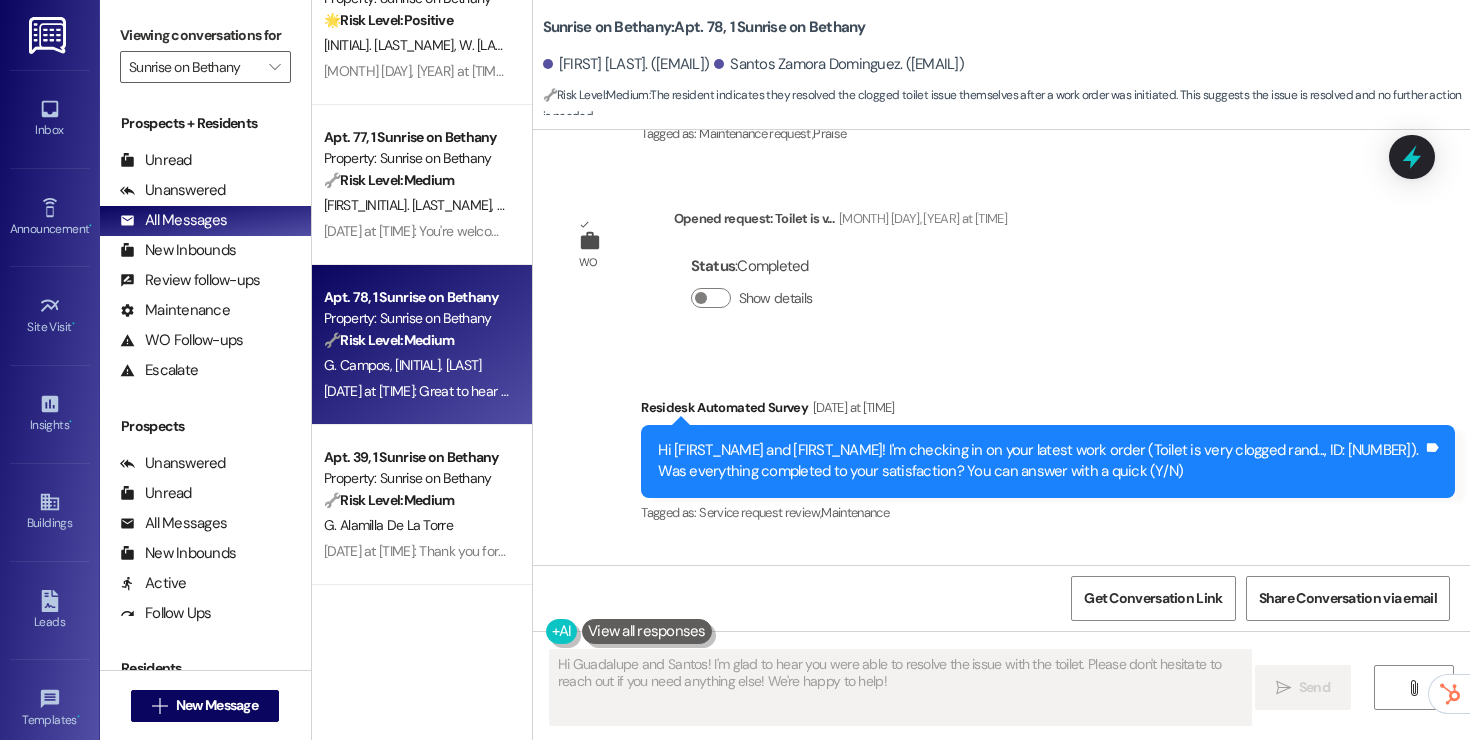 scroll, scrollTop: 2169, scrollLeft: 0, axis: vertical 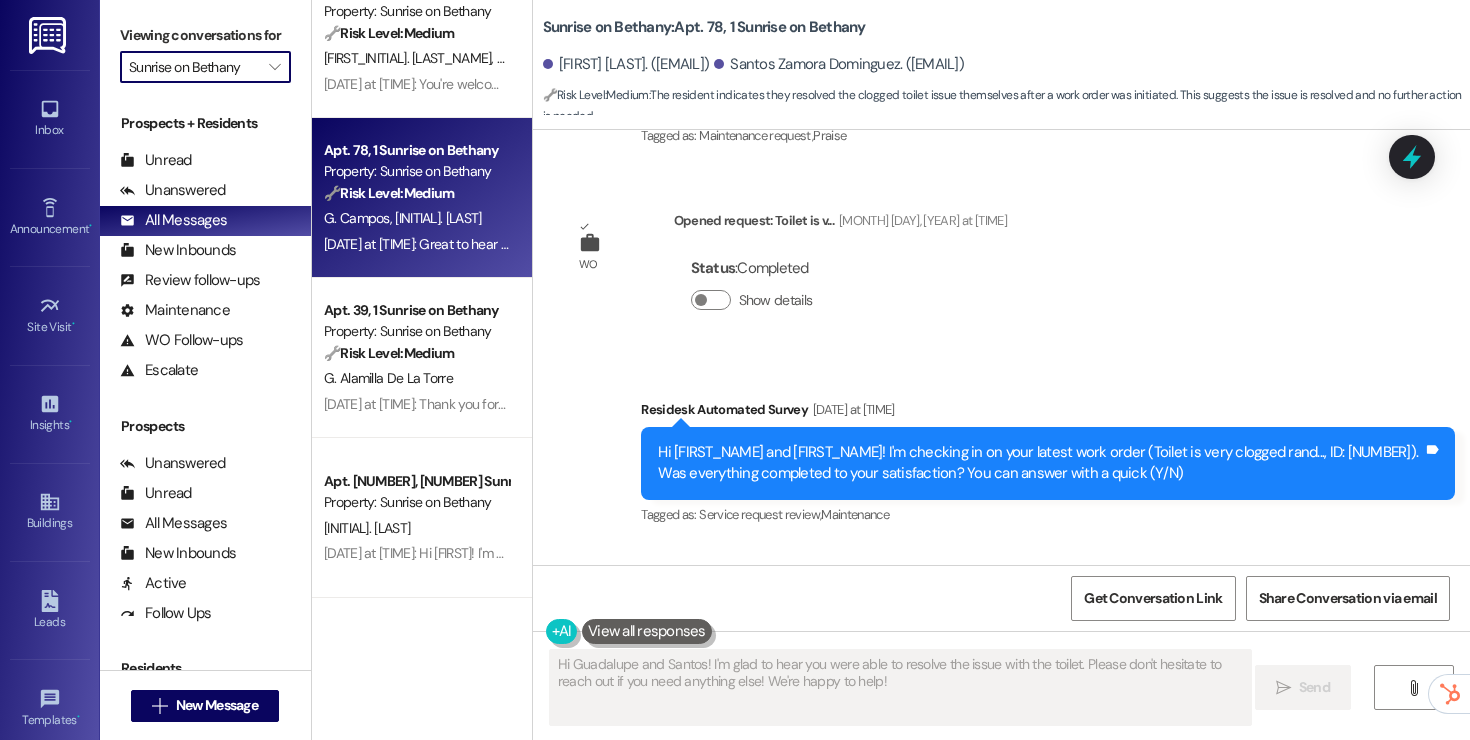 click on "Sunrise on Bethany" at bounding box center (194, 67) 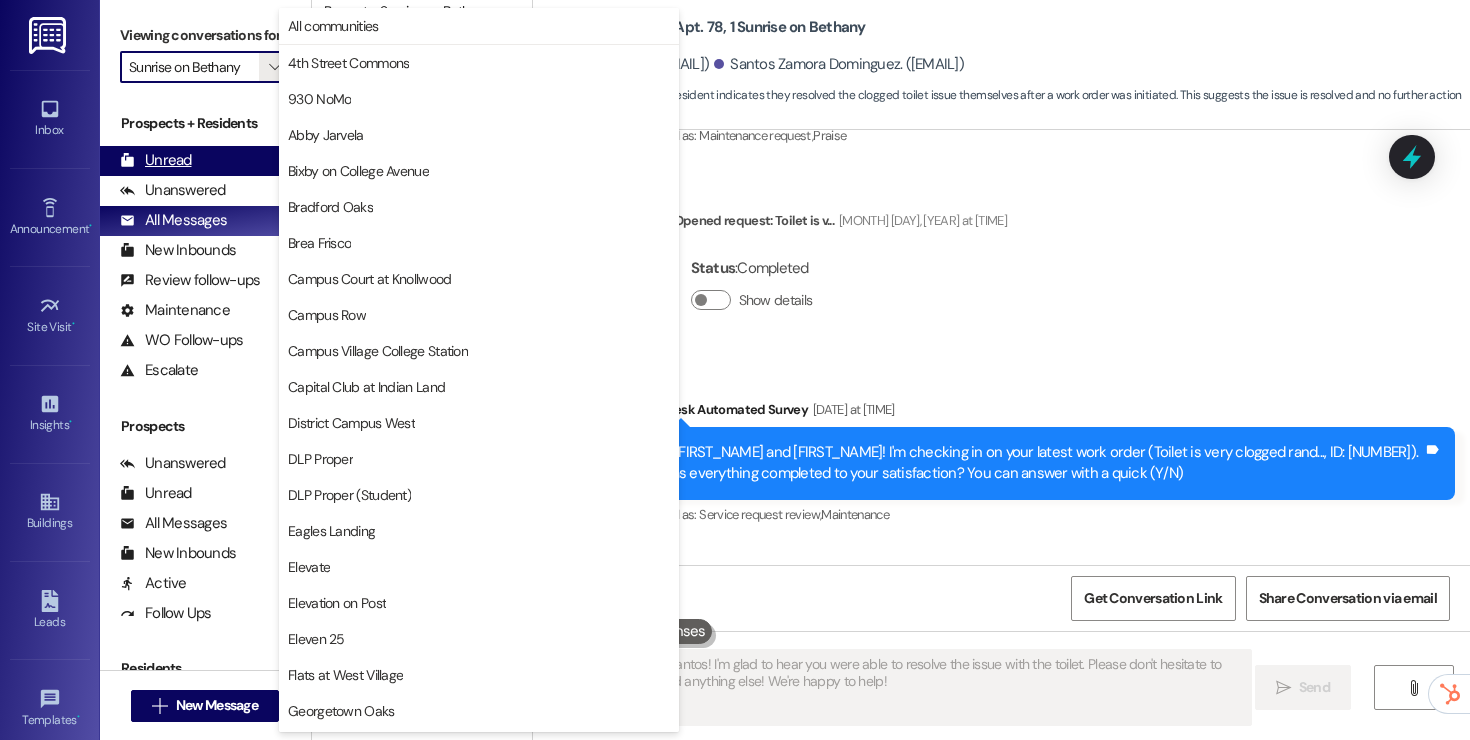 scroll, scrollTop: 1394, scrollLeft: 0, axis: vertical 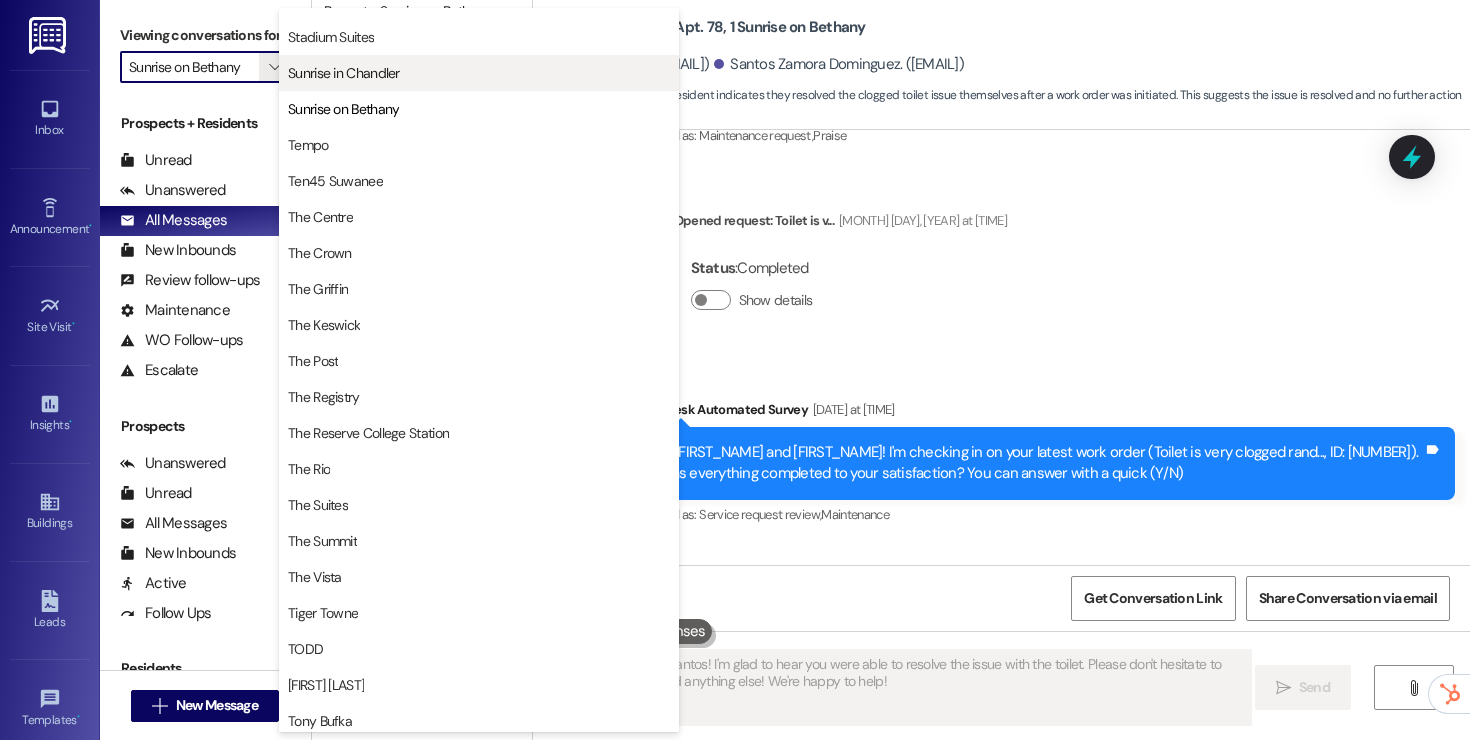 click on "Sunrise in Chandler" at bounding box center (479, 73) 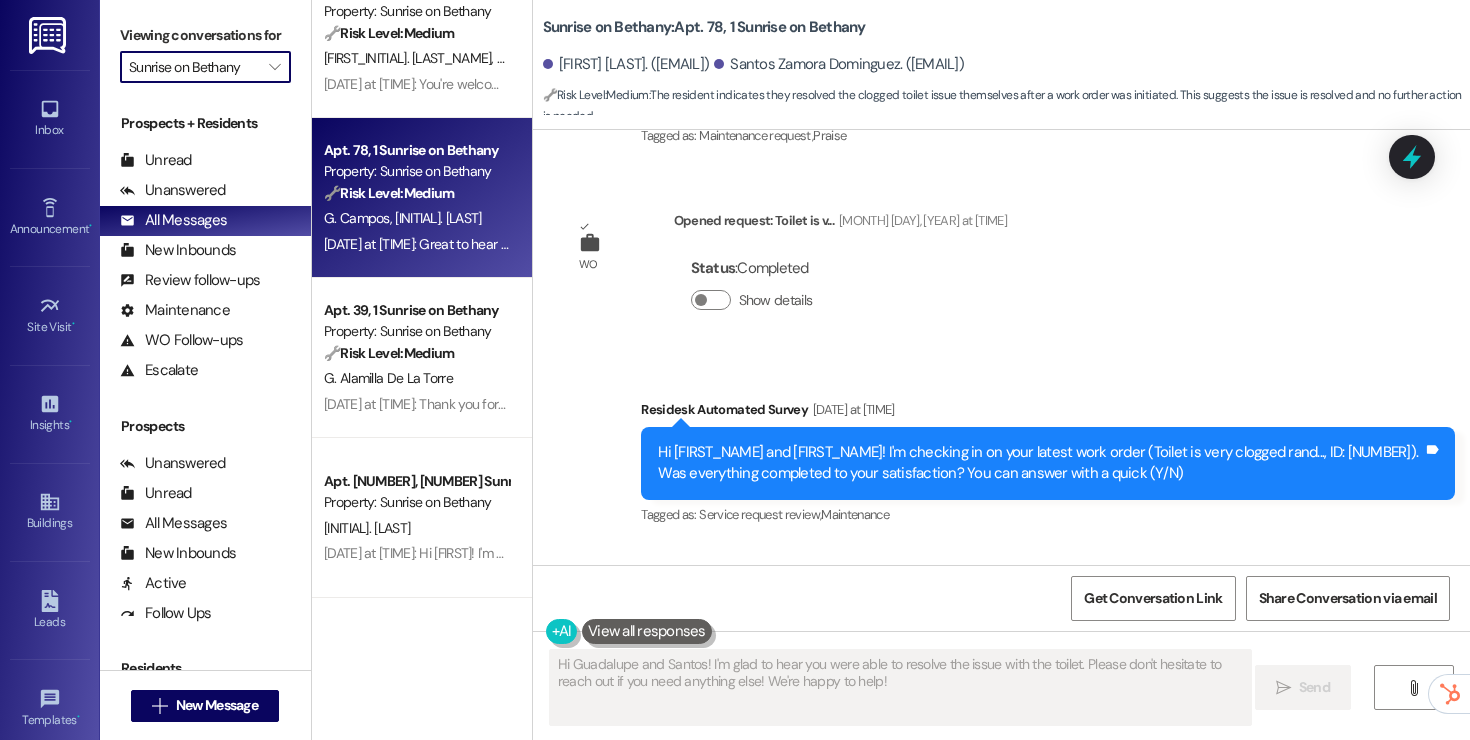 type on "Sunrise in Chandler" 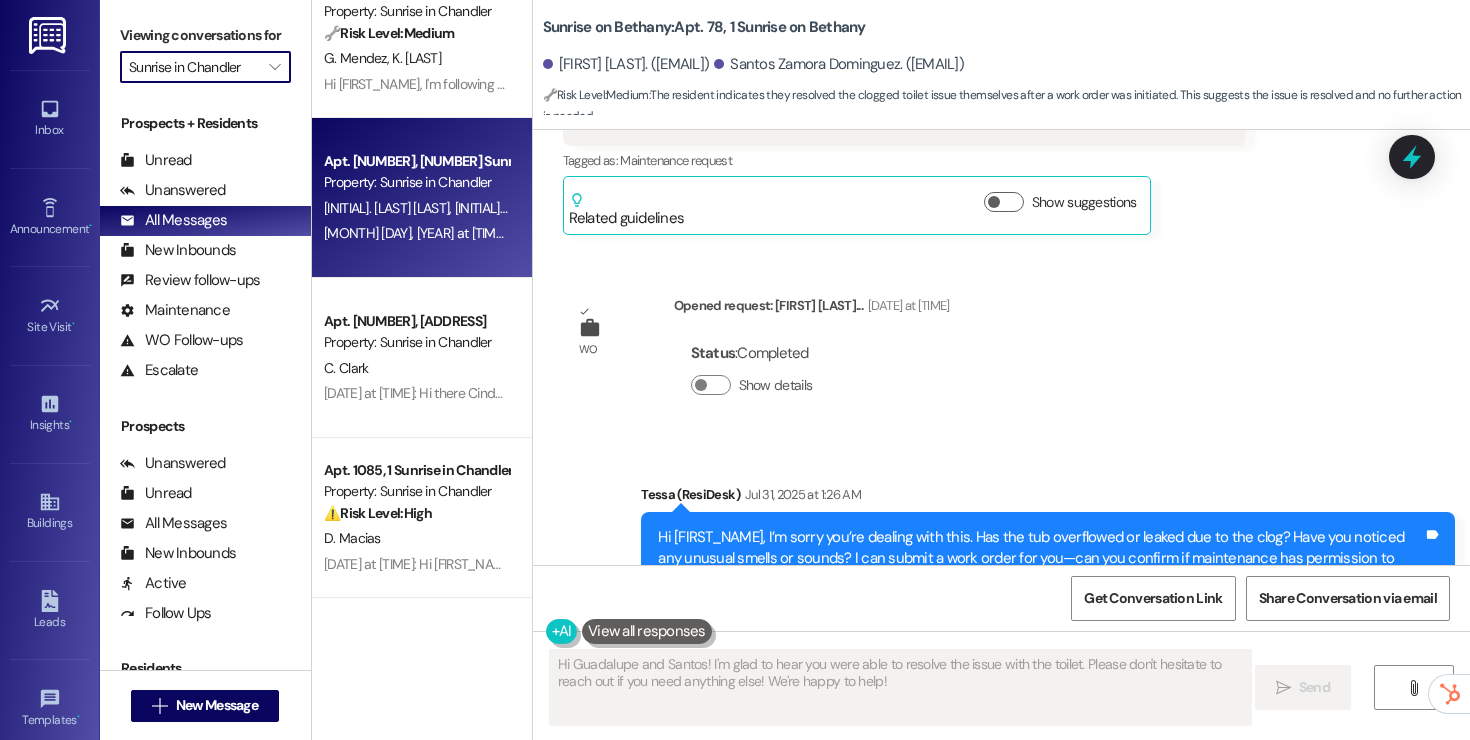 scroll, scrollTop: 631, scrollLeft: 0, axis: vertical 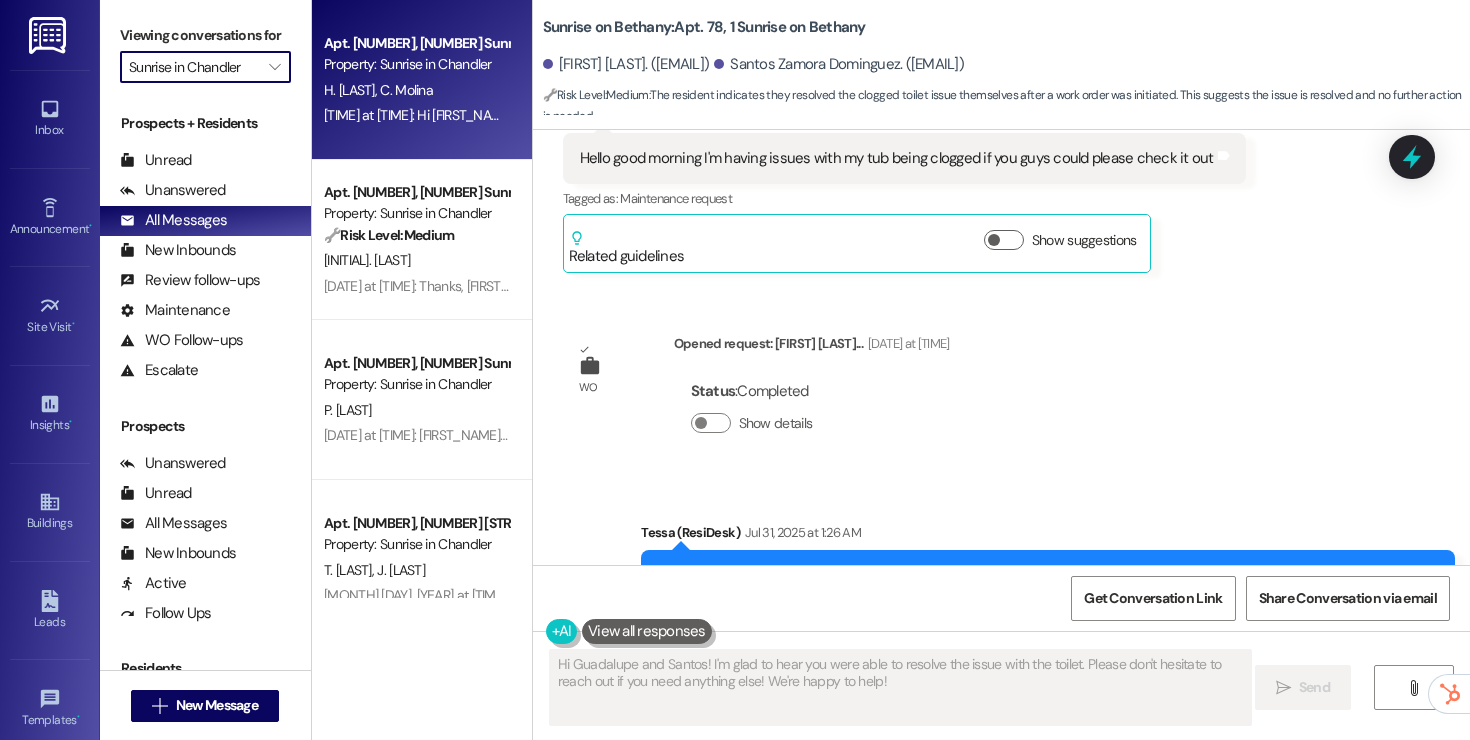 click on "Yesterday at [TIME]: Hi Celia and Hernan! We're so glad you chose Sunrise in Chandler! We would love to improve your move-in experience. If you could improve one thing about our move-in process, what would it be? Send us your ideas! Yesterday at [TIME]: Hi Celia and Hernan! We're so glad you chose Sunrise in Chandler! We would love to improve your move-in experience. If you could improve one thing about our move-in process, what would it be? Send us your ideas!" at bounding box center (1041, 115) 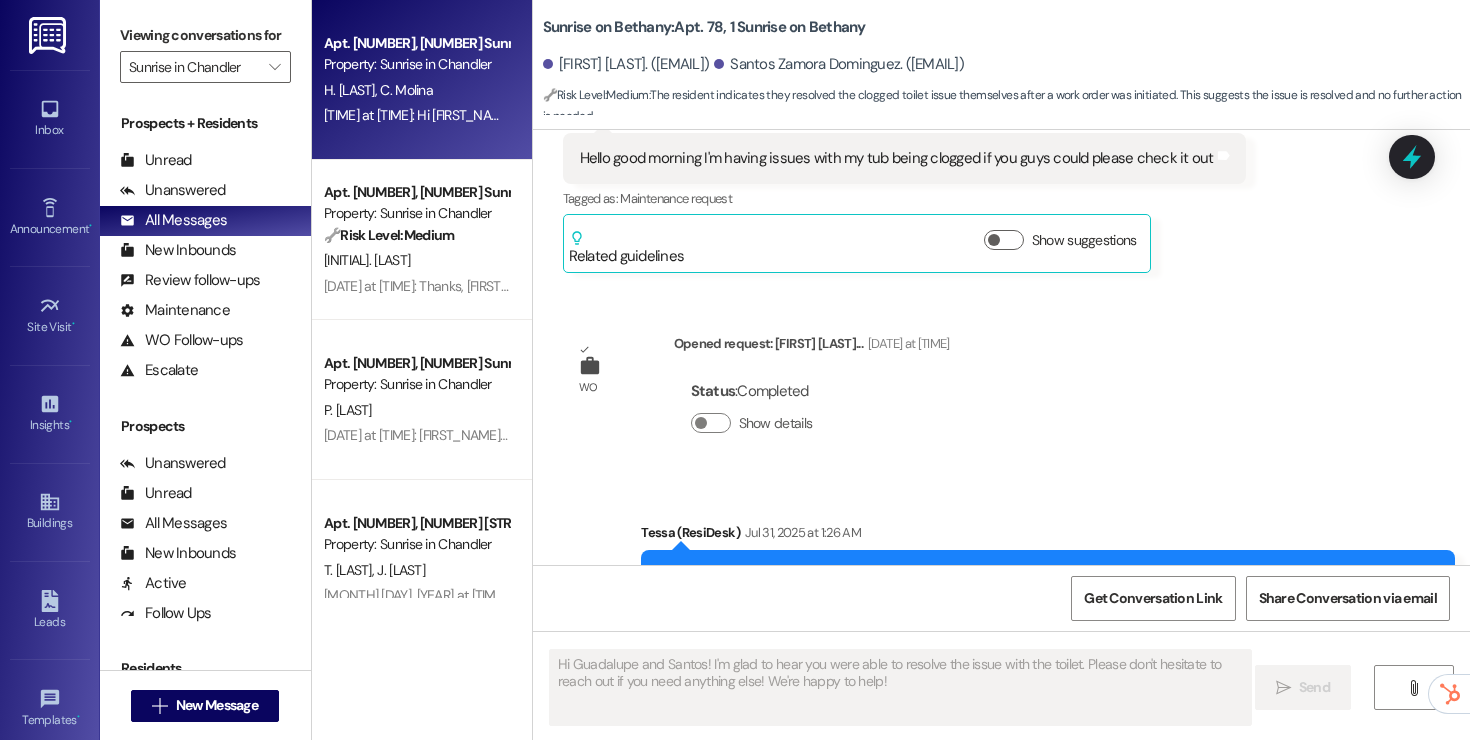 type on "Fetching suggested responses. Please feel free to read through the conversation in the meantime." 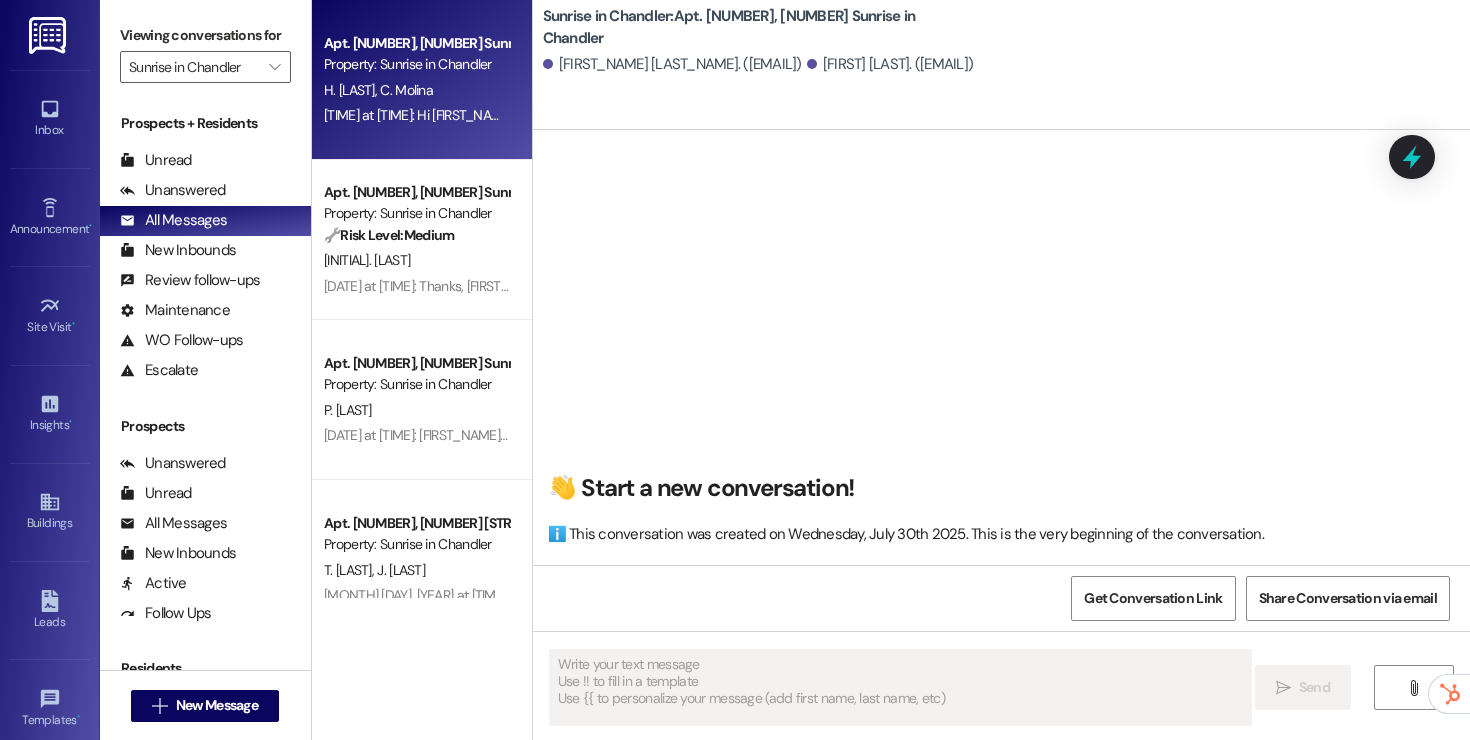 type on "Fetching suggested responses. Please feel free to read through the conversation in the meantime." 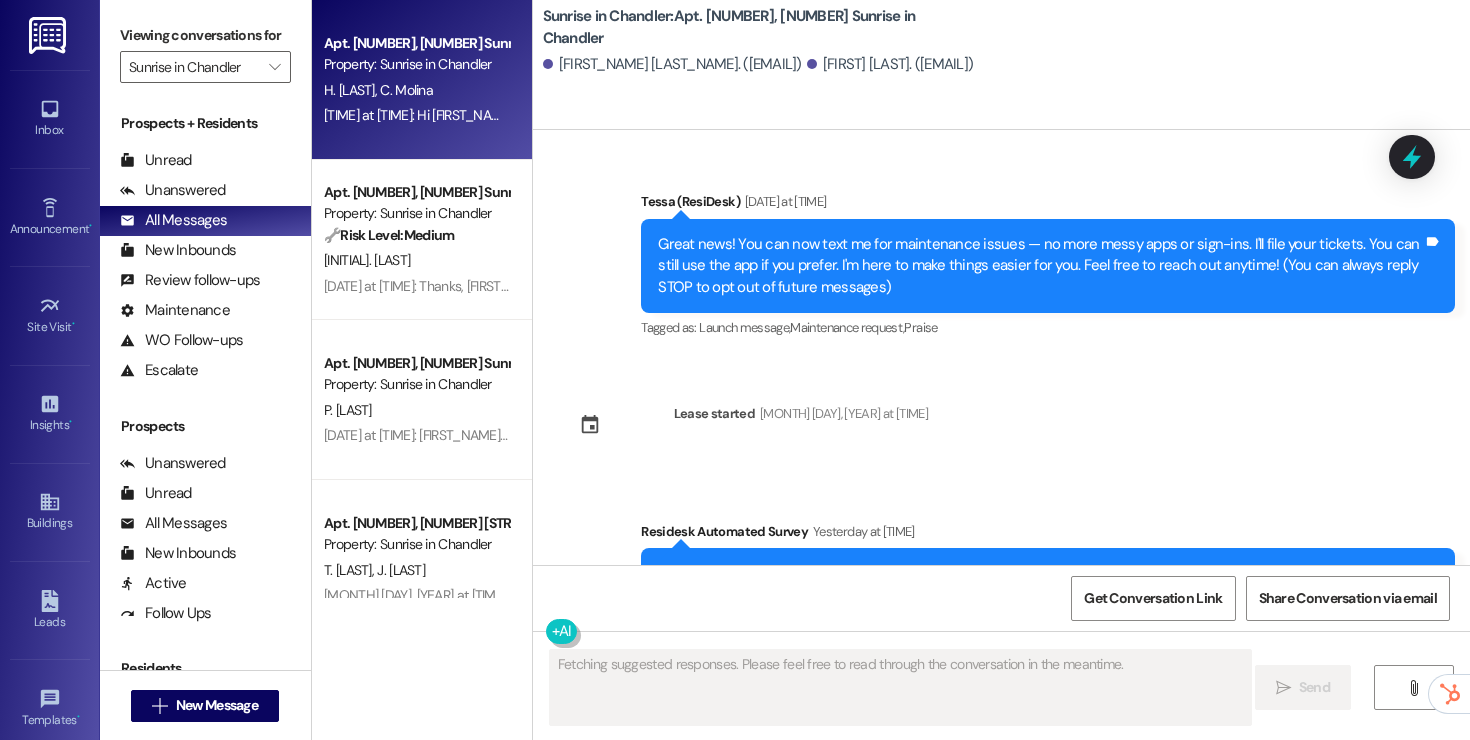 scroll, scrollTop: 102, scrollLeft: 0, axis: vertical 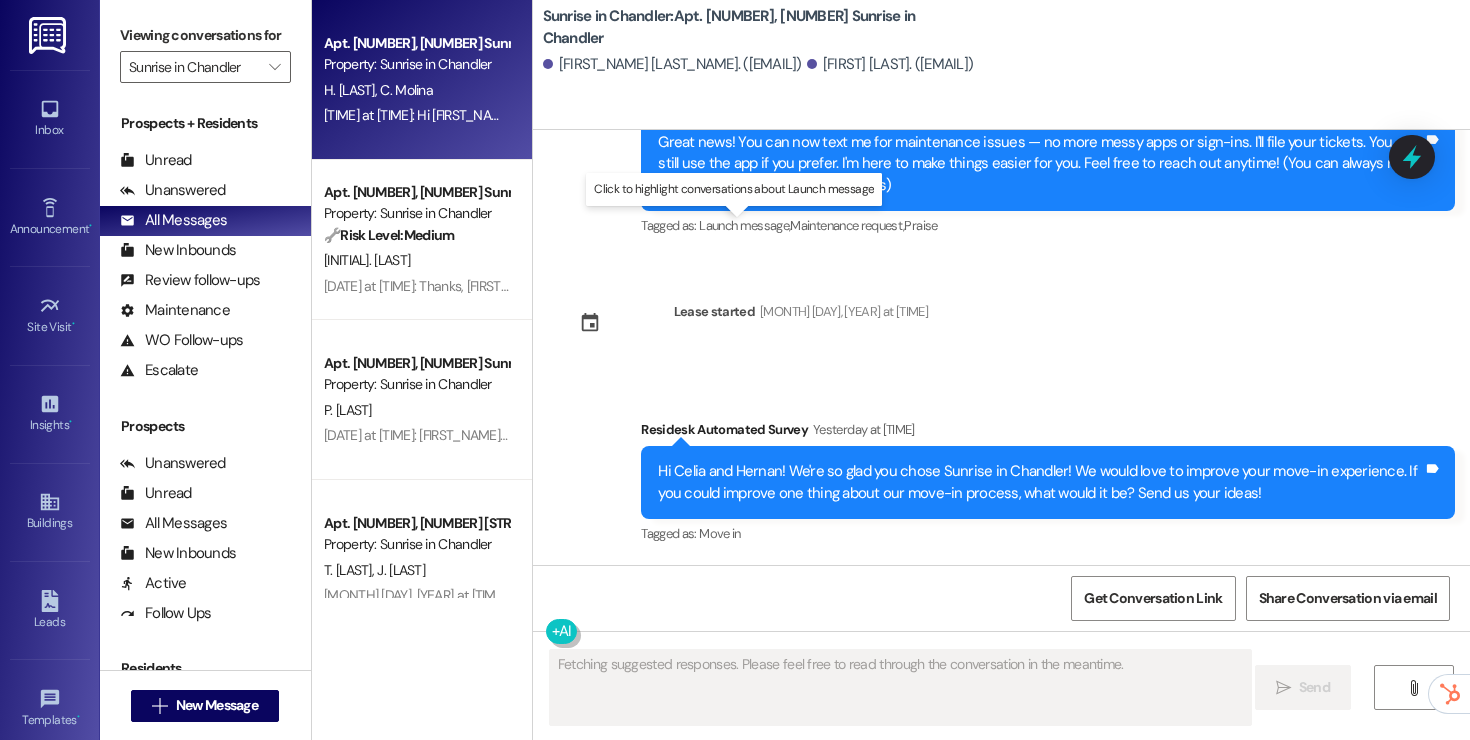 type 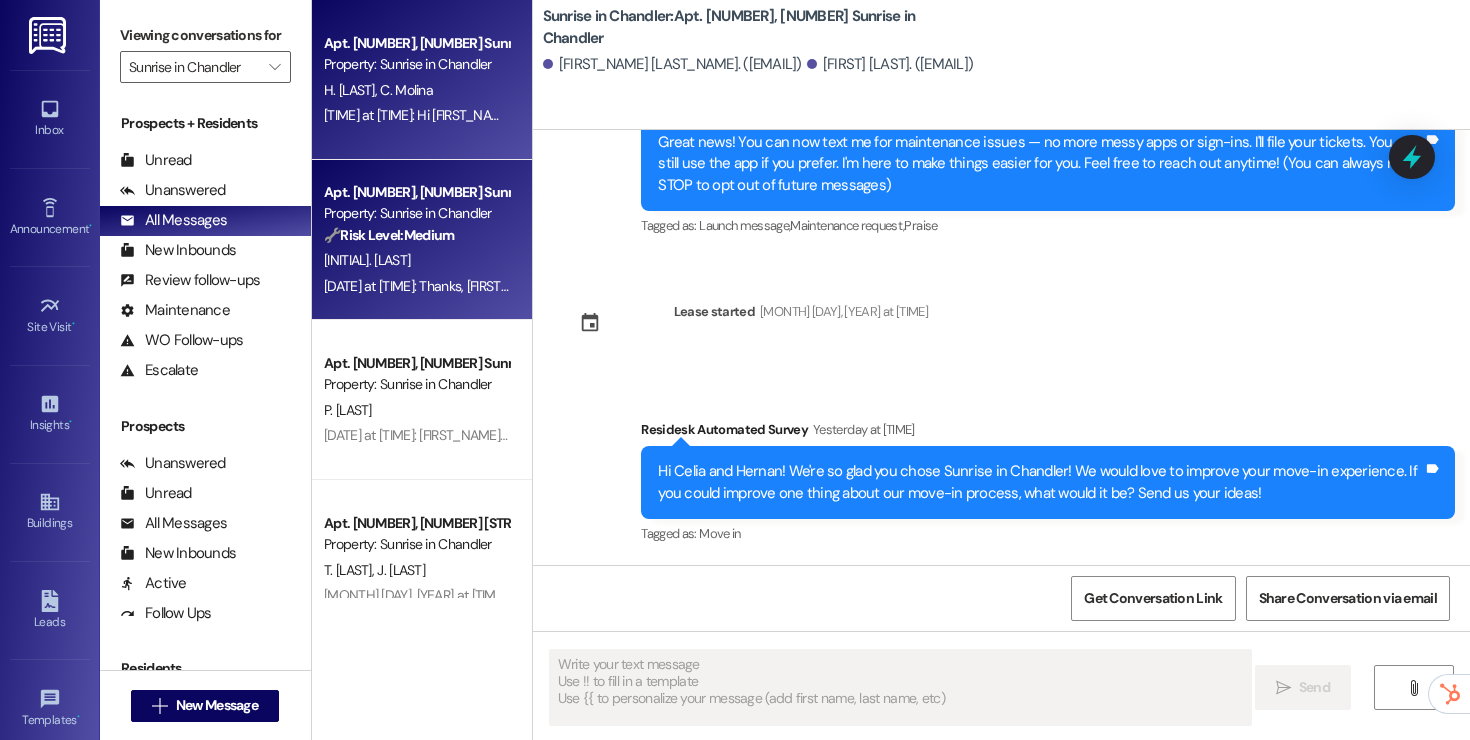 click on "🔧  Risk Level:  Medium" at bounding box center [389, 235] 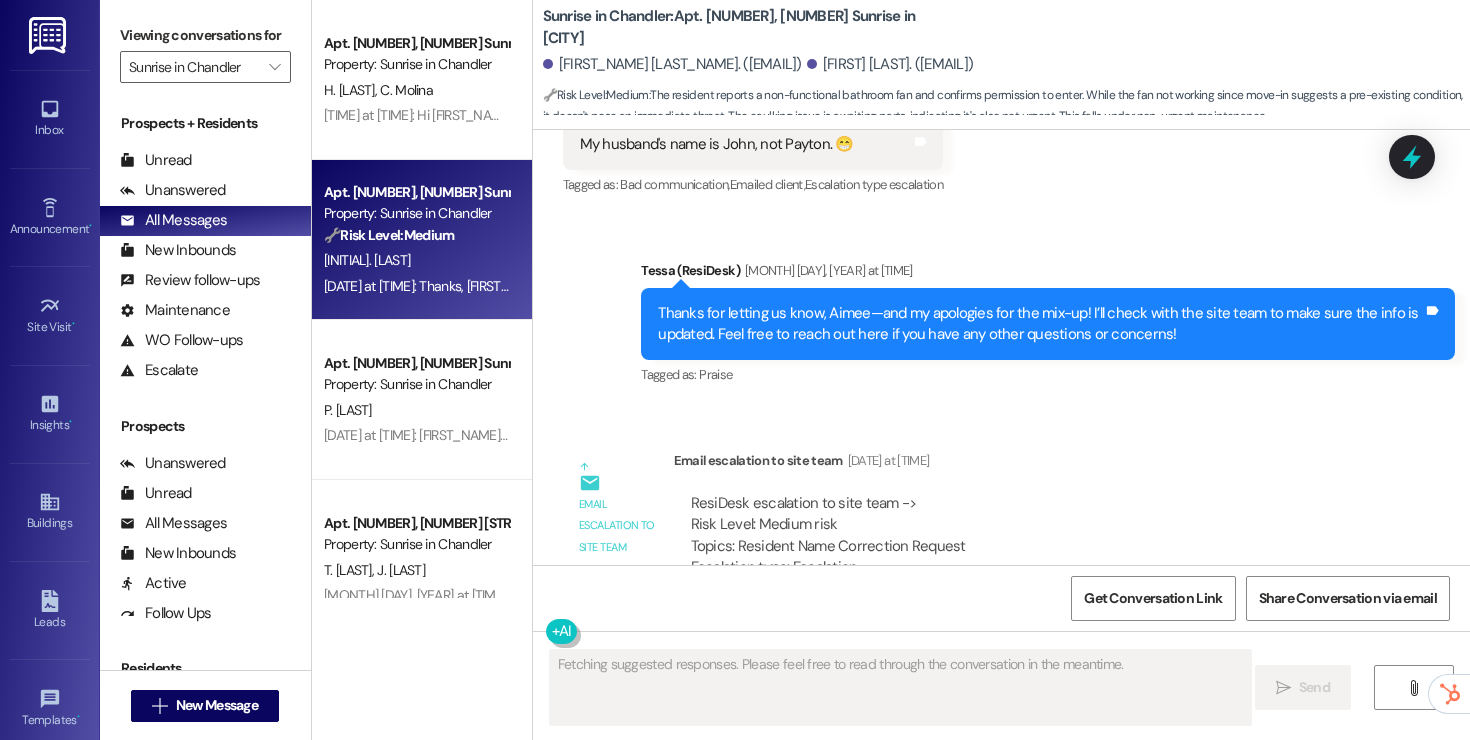 scroll, scrollTop: 4332, scrollLeft: 0, axis: vertical 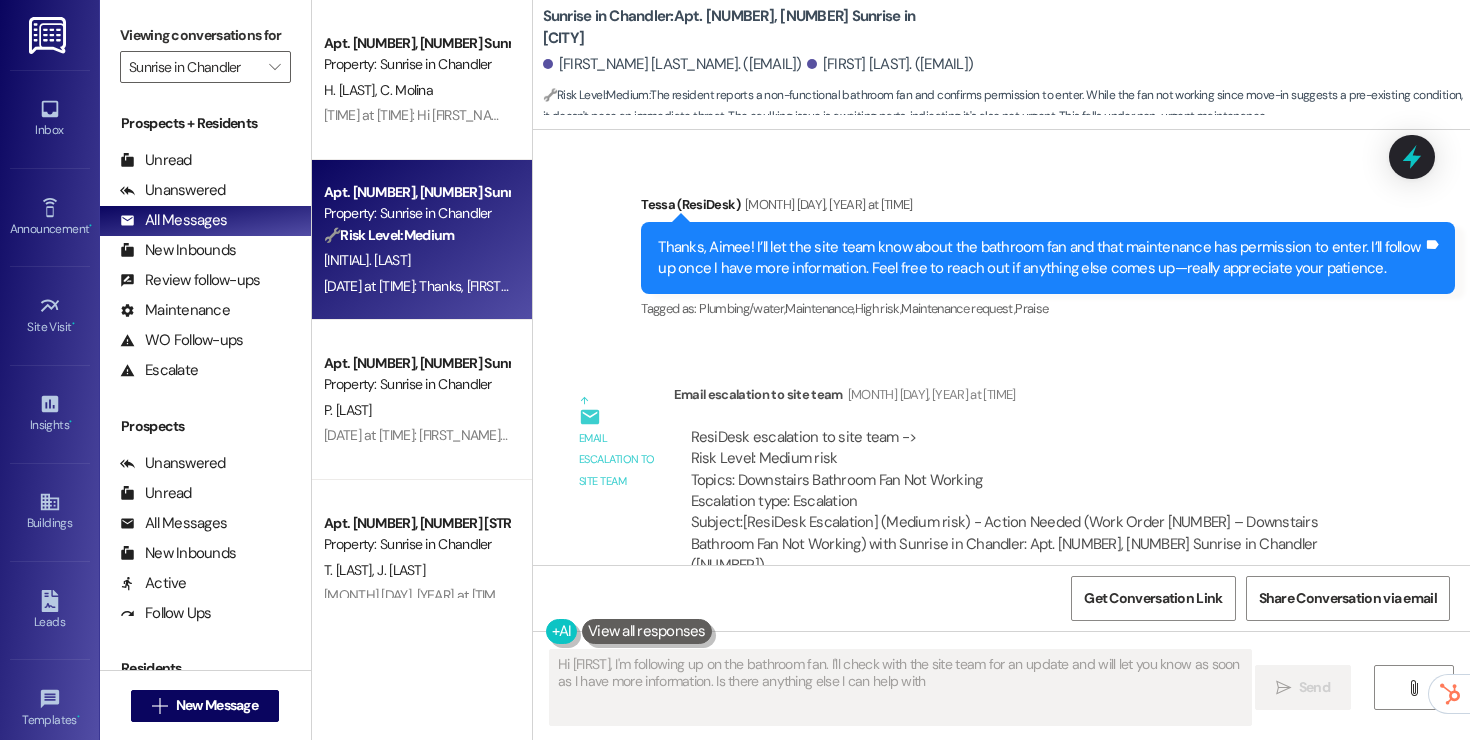 type on "Hi [FIRST], I'm following up on the bathroom fan. I'll check with the site team for an update and will let you know as soon as I have more information. Is there anything else I can help with?" 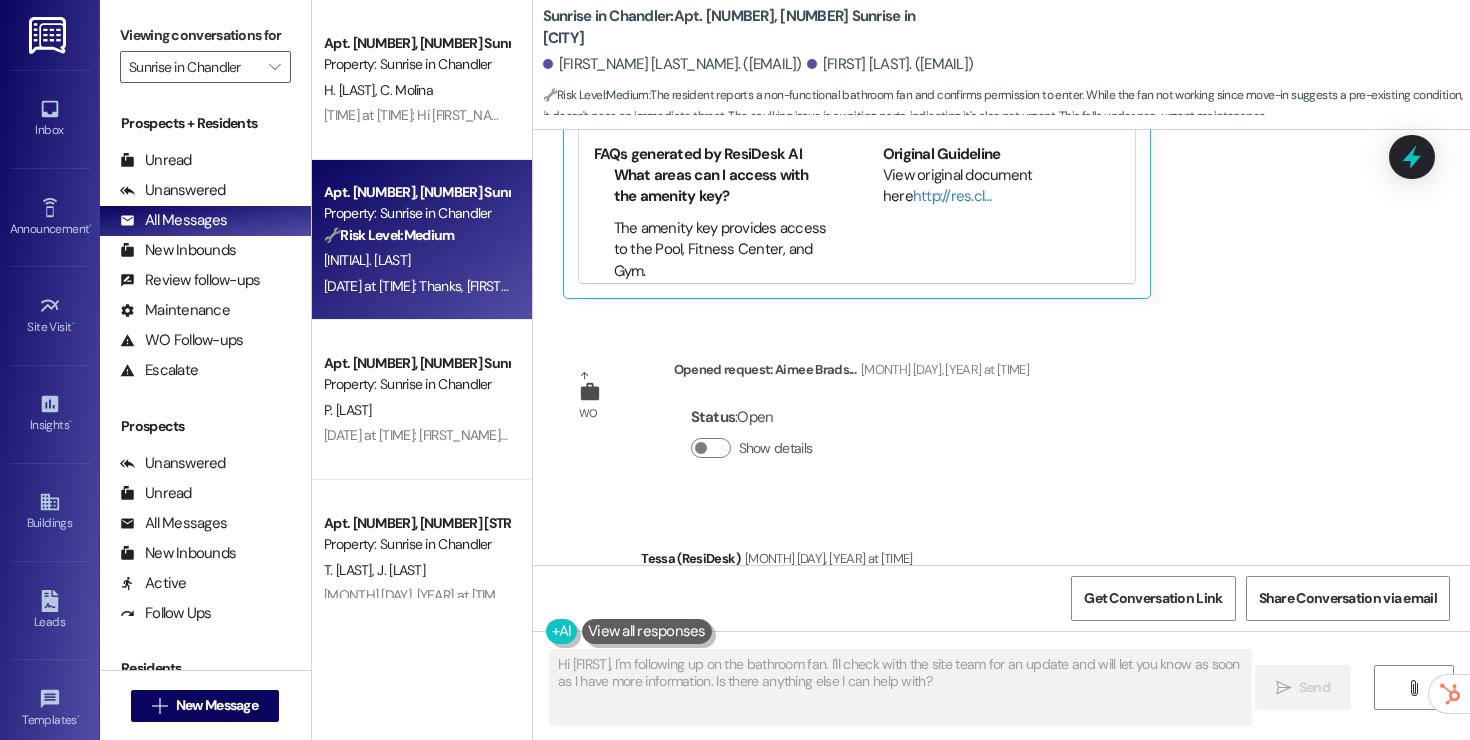 scroll, scrollTop: 4332, scrollLeft: 0, axis: vertical 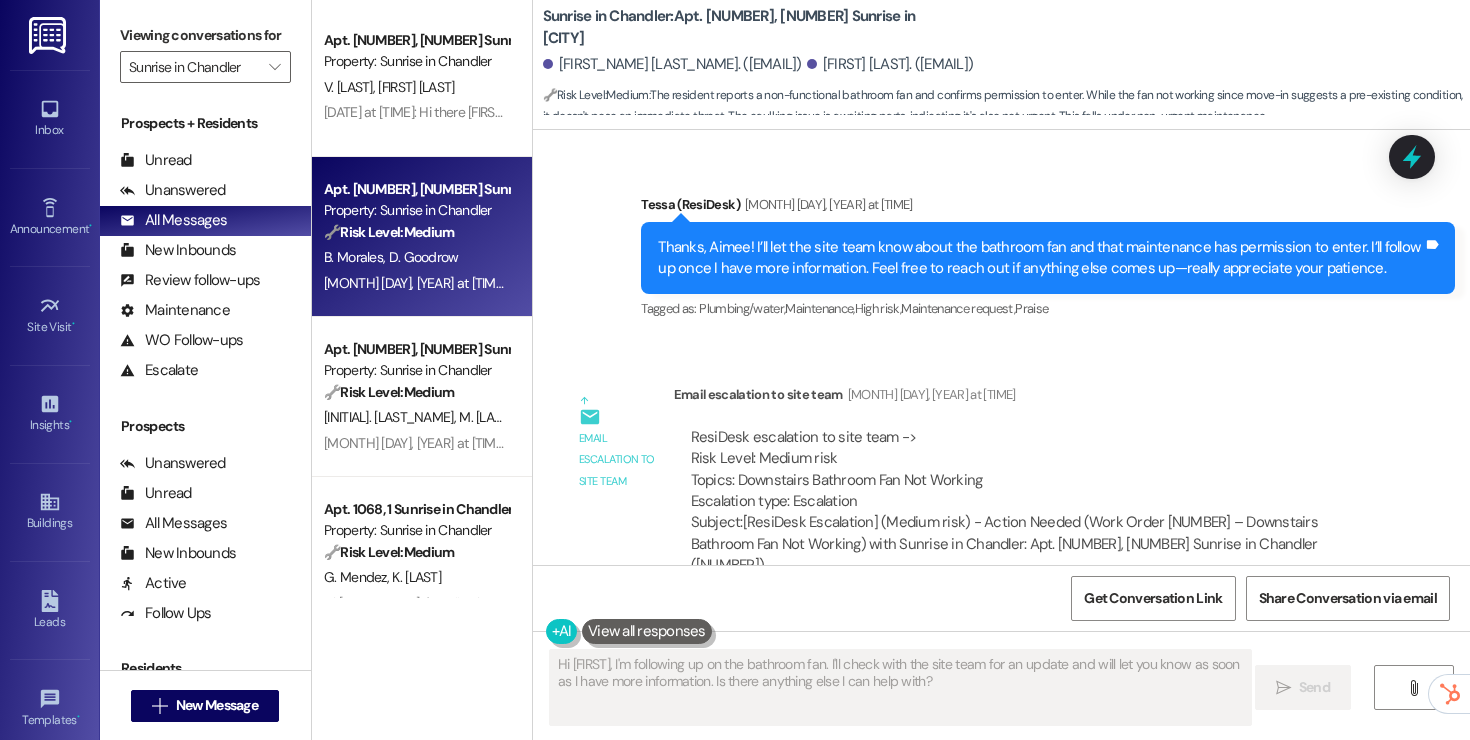 click on "Apt. [NUMBER], [ADDRESS] Property: Sunrise in Chandler 🔧  Risk Level:  Medium The resident responded 'Y' to confirm that the work order was completed to their satisfaction. This indicates a successful resolution and no further action is needed beyond documentation. [FIRST] [LAST] [FIRST] [LAST] [DATE] at [TIME]: Thank you for confirming! I’m glad to hear everything was completed to your satisfaction. Has Sunrise in Chandler met your expectations overall? [DATE] at [TIME]: Thank you for confirming! I’m glad to hear everything was completed to your satisfaction. Has Sunrise in Chandler met your expectations overall?" at bounding box center (422, 237) 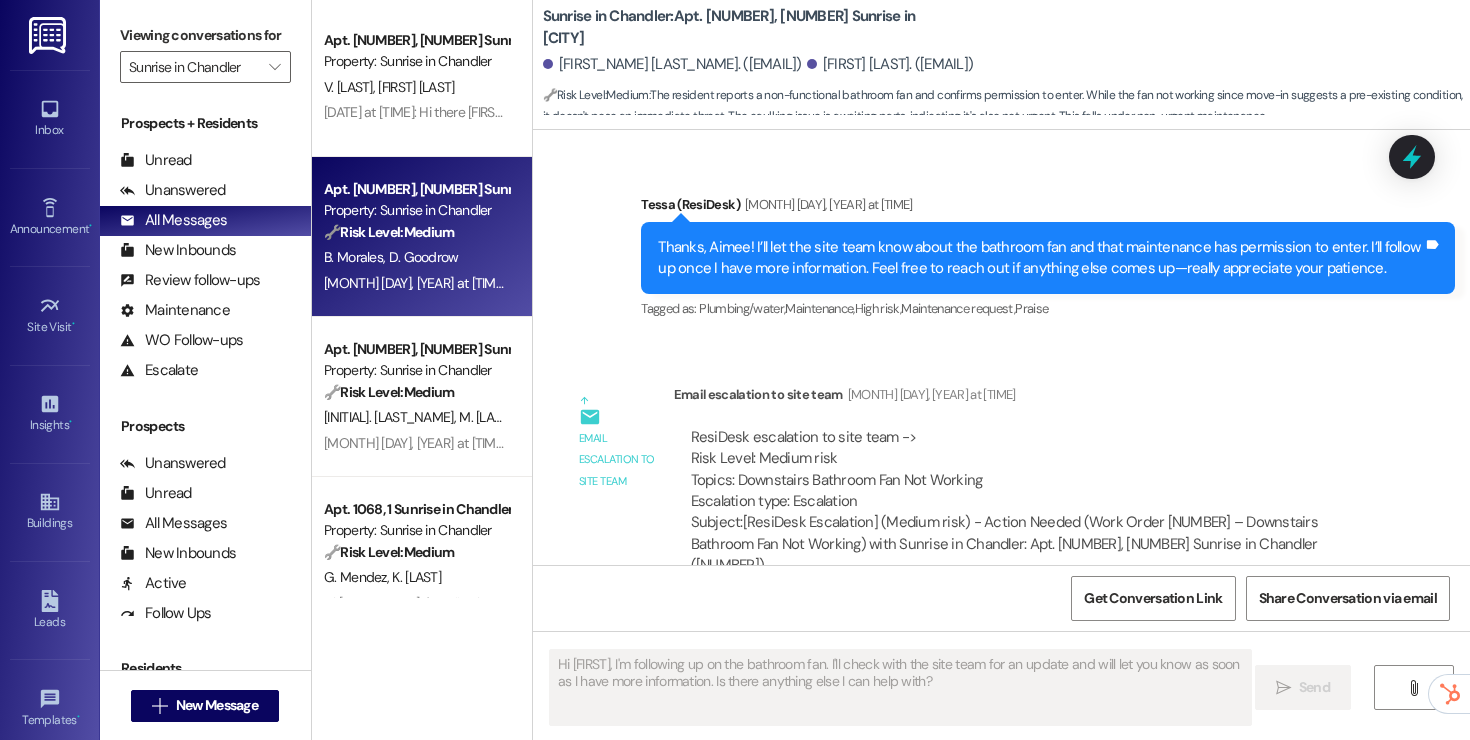 type on "Fetching suggested responses. Please feel free to read through the conversation in the meantime." 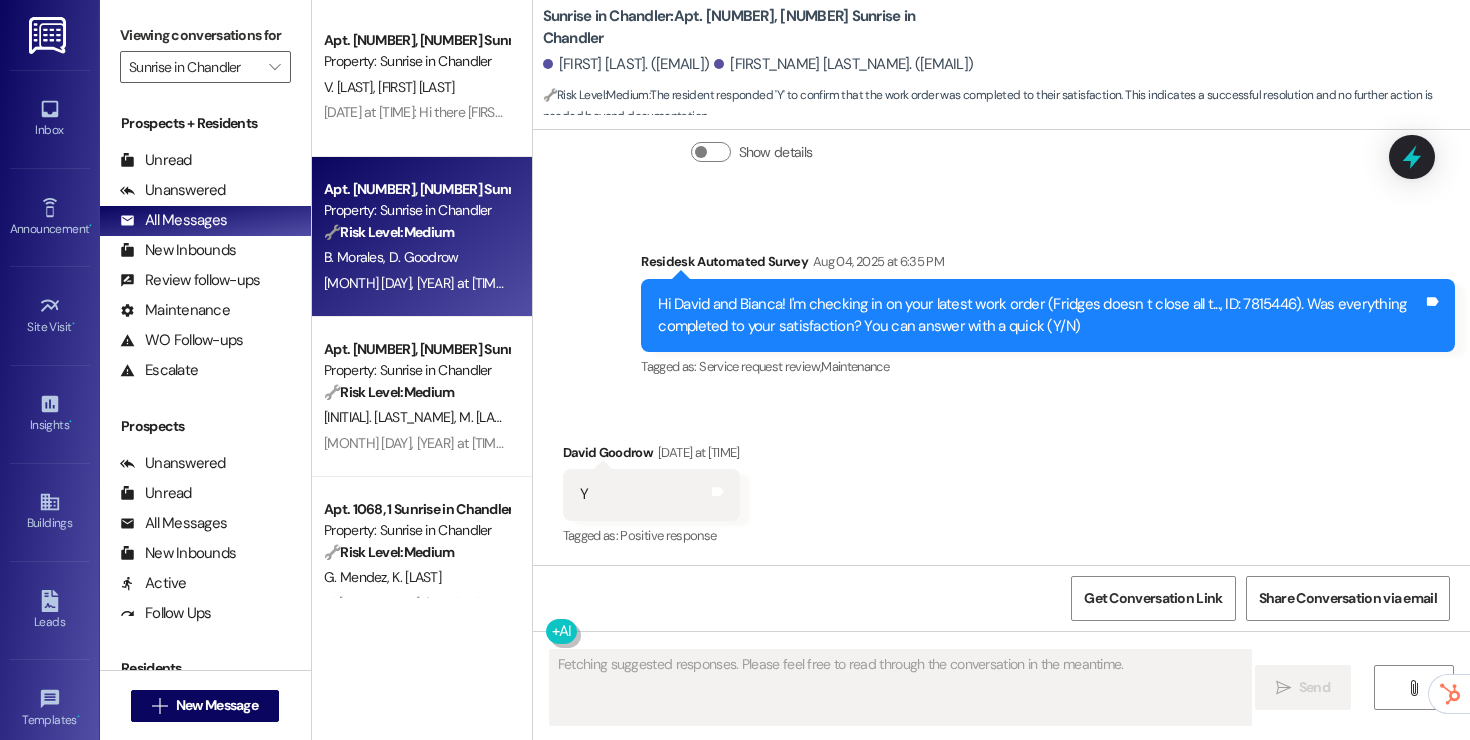 scroll, scrollTop: 900, scrollLeft: 0, axis: vertical 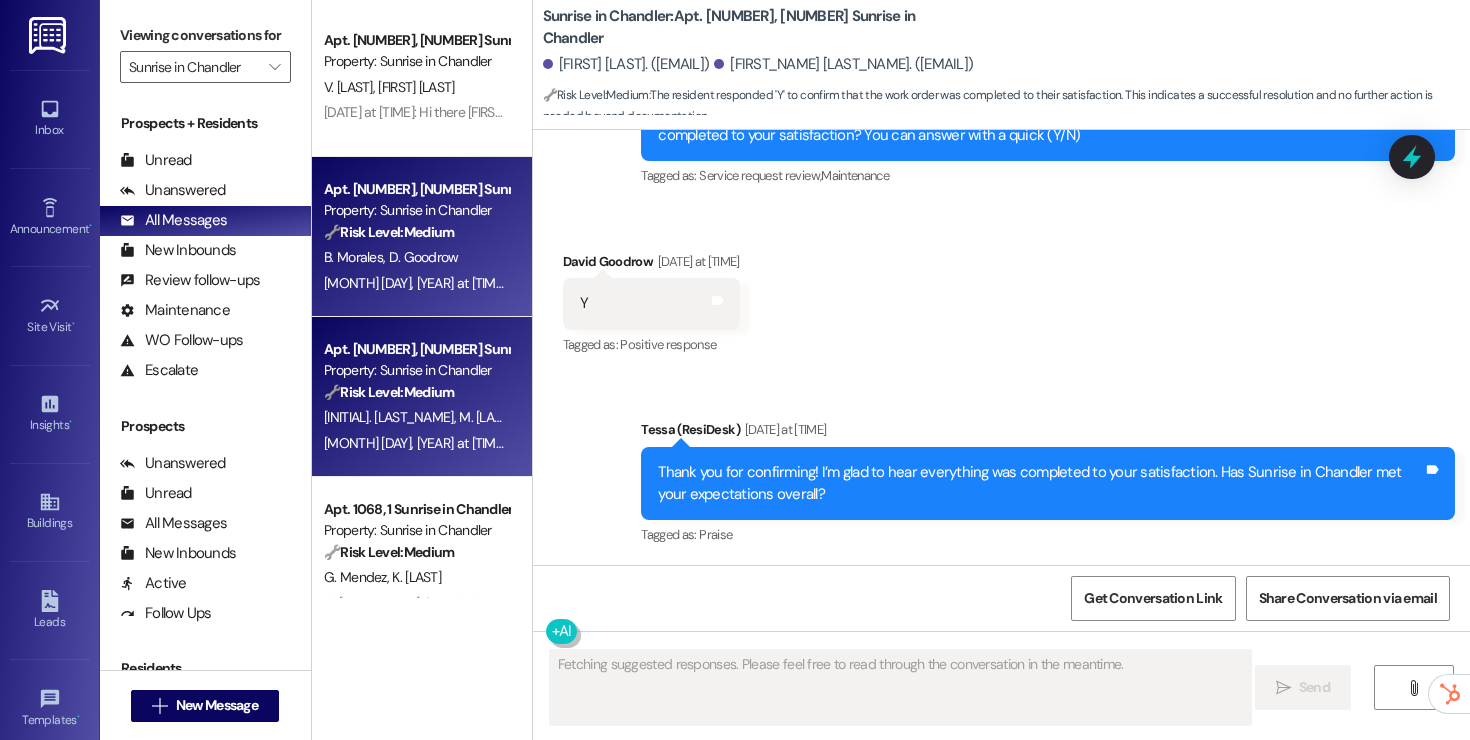 click on "Property: Sunrise in Chandler" at bounding box center (416, 370) 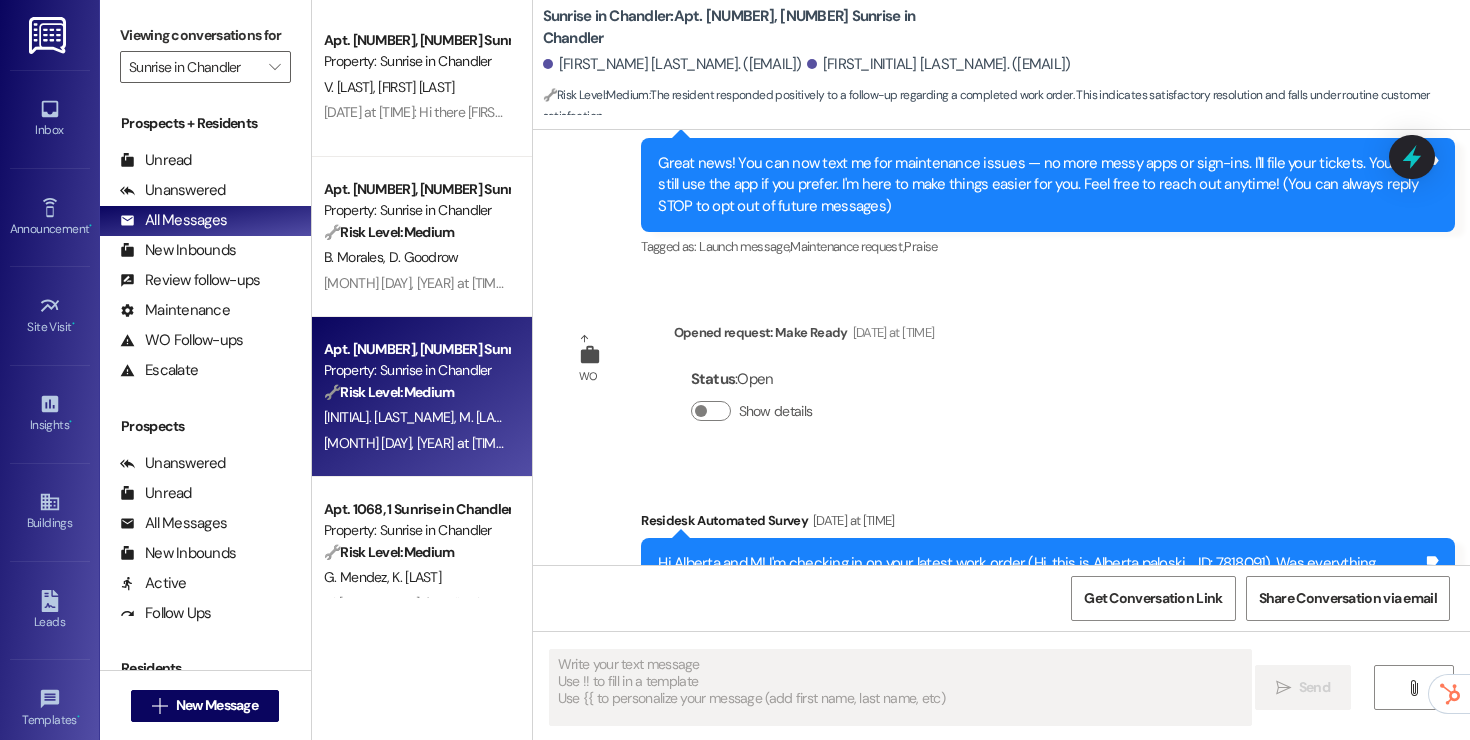 type on "Fetching suggested responses. Please feel free to read through the conversation in the meantime." 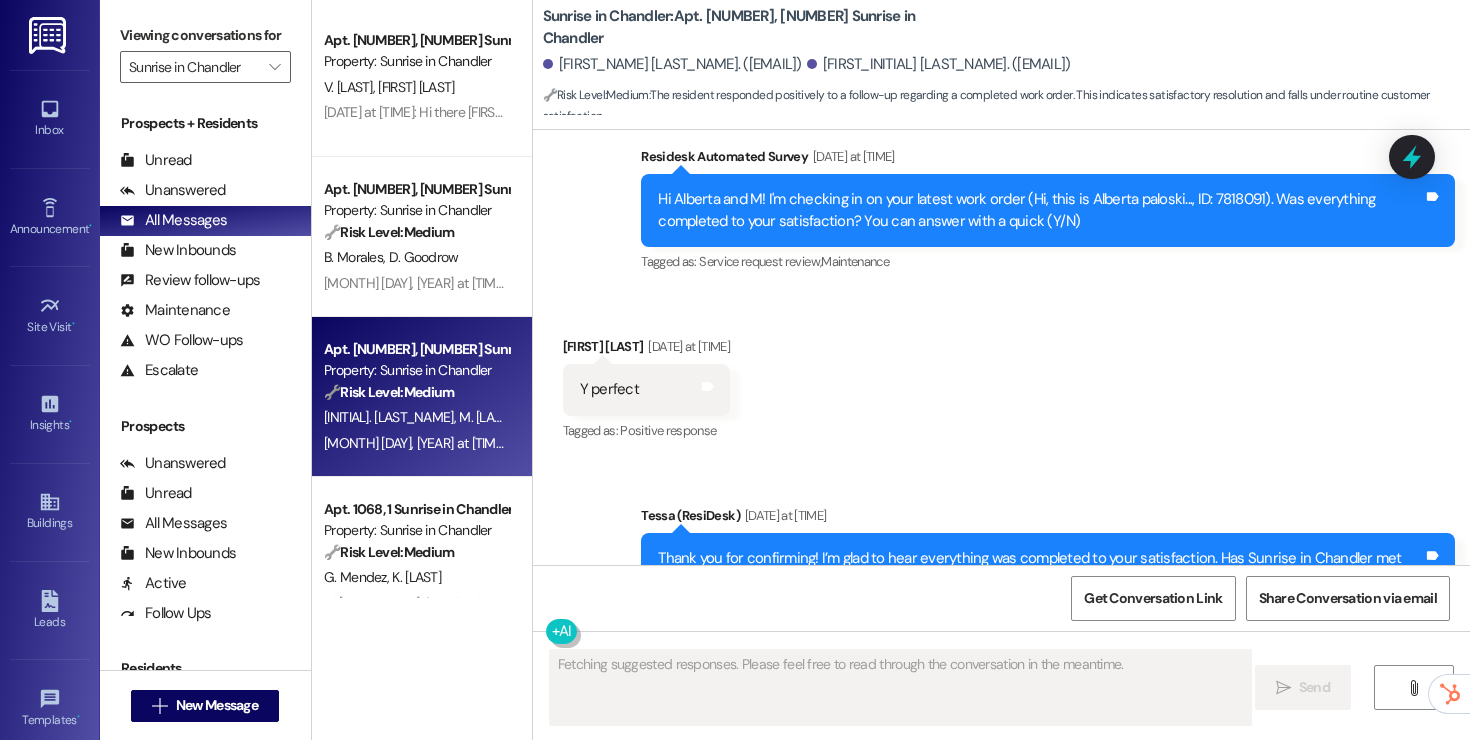 scroll, scrollTop: 649, scrollLeft: 0, axis: vertical 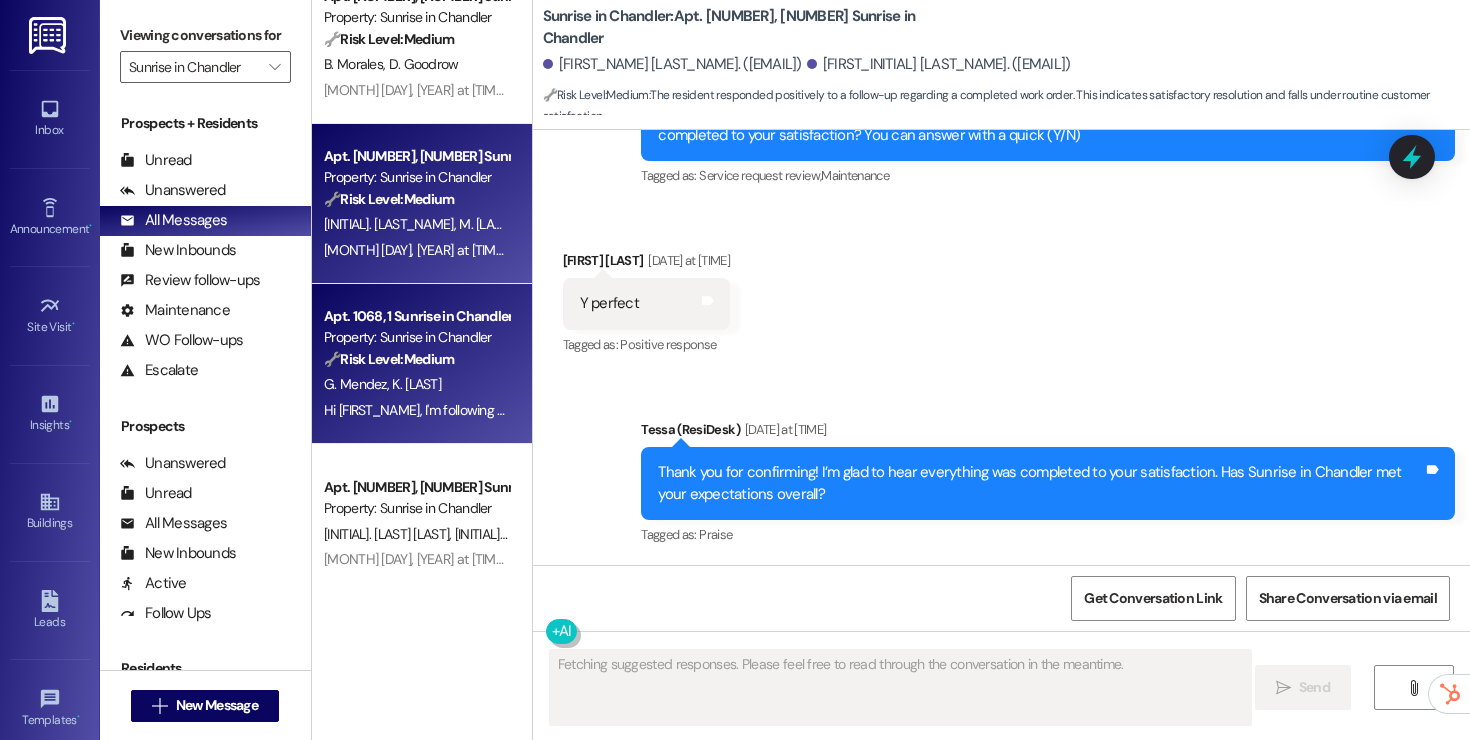 click on "K. [LAST]" at bounding box center (416, 384) 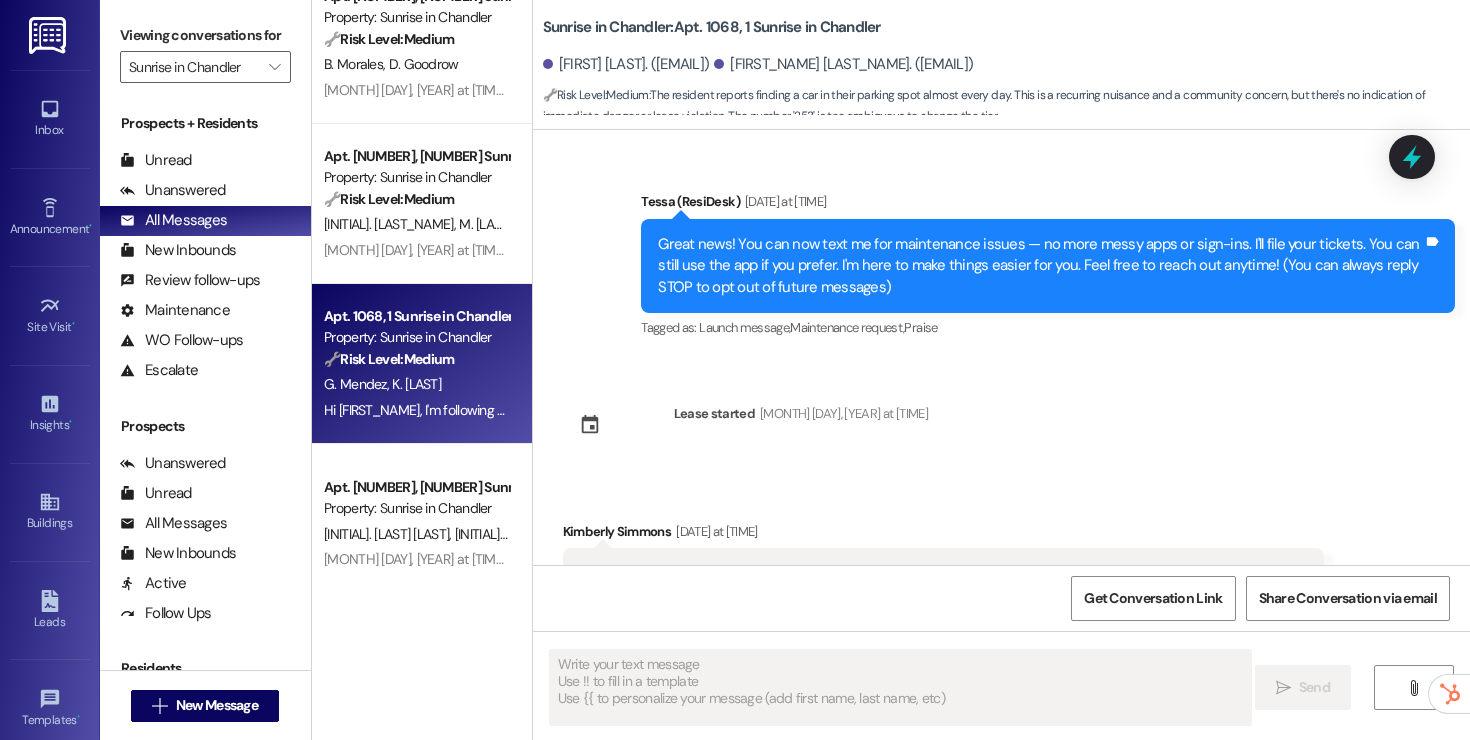 scroll, scrollTop: 2013, scrollLeft: 0, axis: vertical 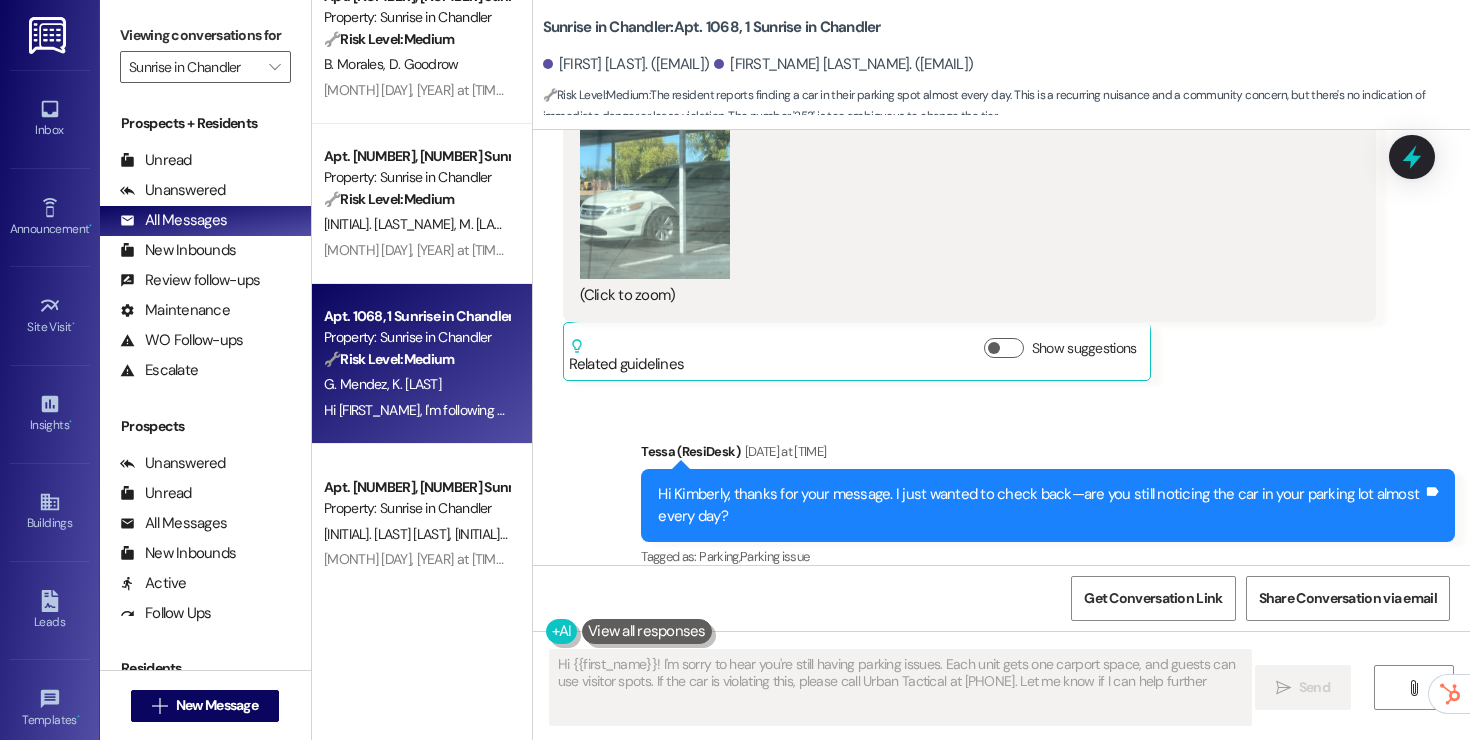 type on "Hi {{first_name}}! I'm sorry to hear you're still having parking issues. Each unit gets one carport space, and guests can use visitor spots. If the car is violating this, please call Urban Tactical at [PHONE]. Let me know if I can help further!" 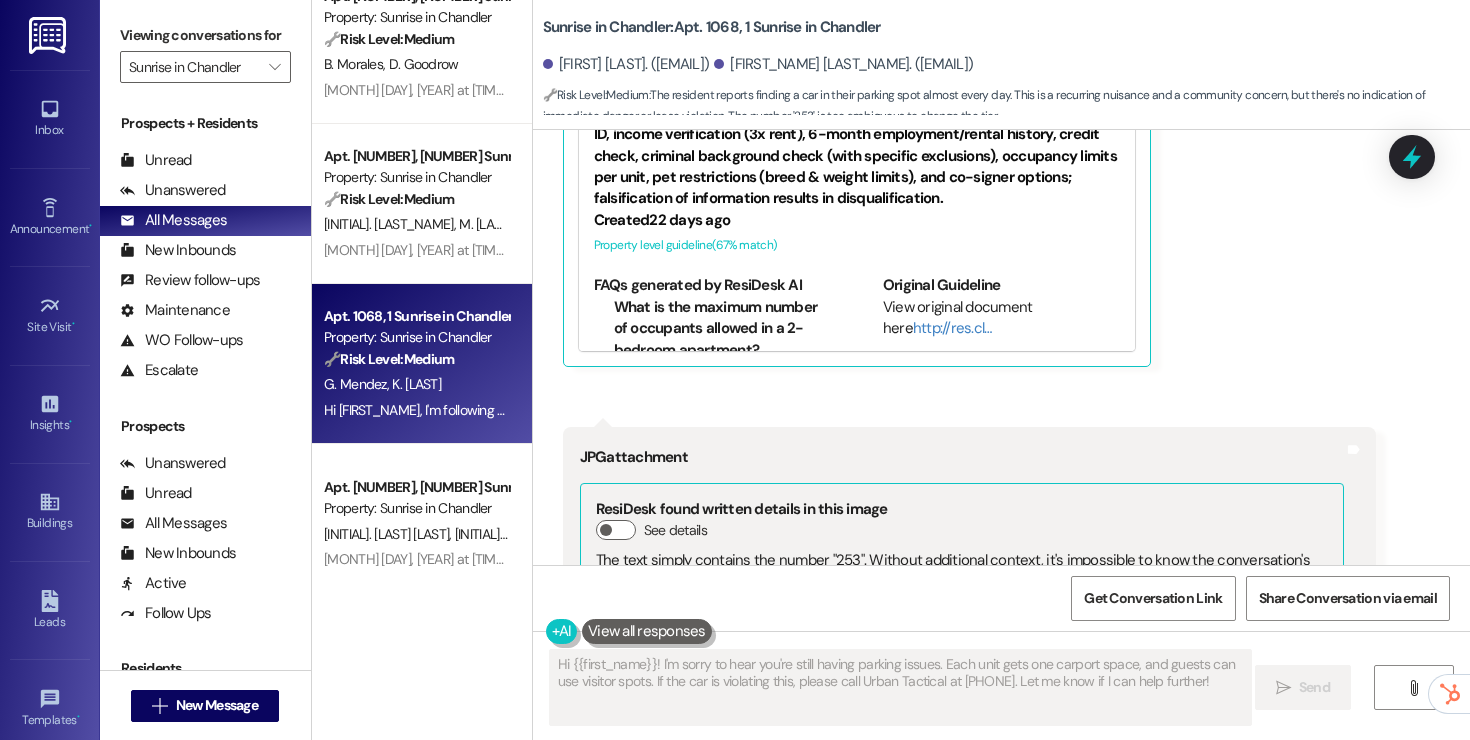 scroll, scrollTop: 1430, scrollLeft: 0, axis: vertical 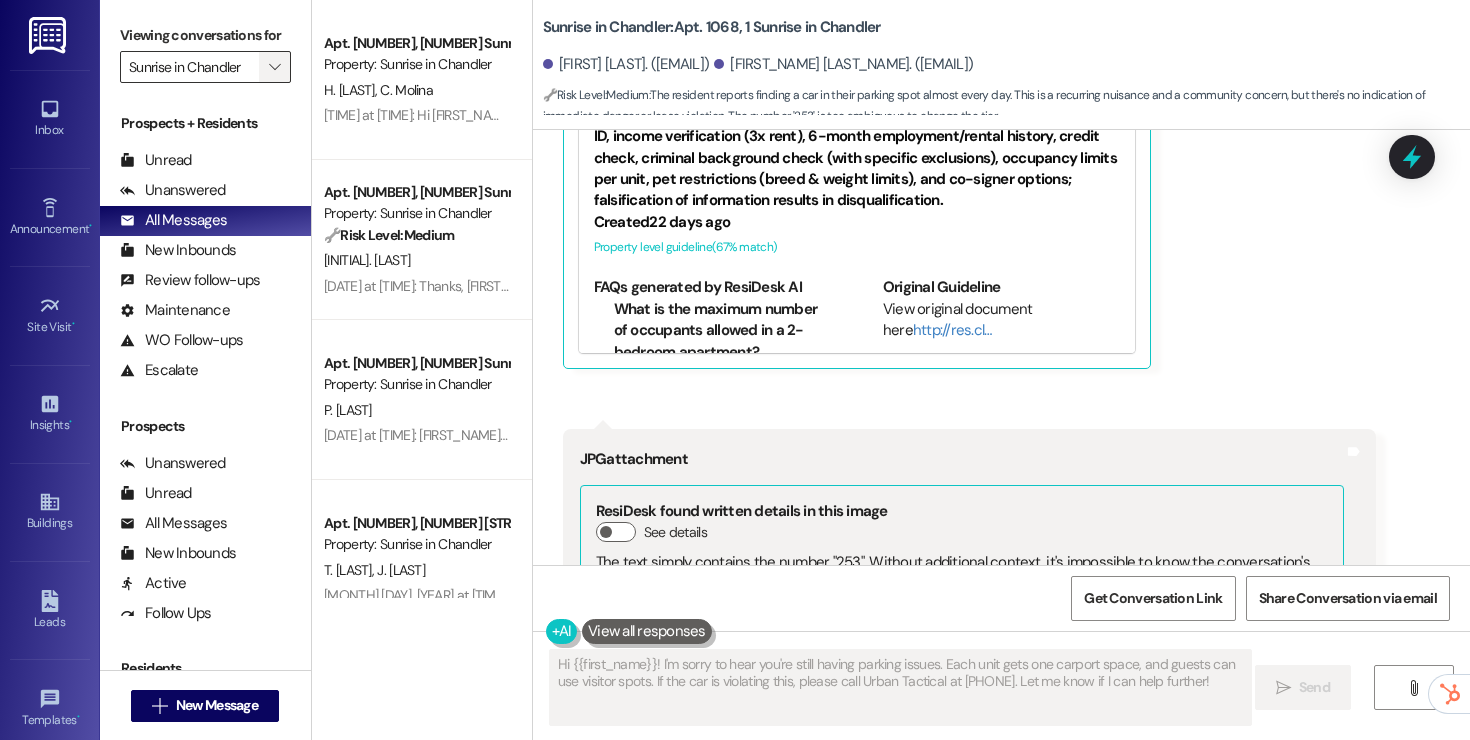 click on "" at bounding box center (275, 67) 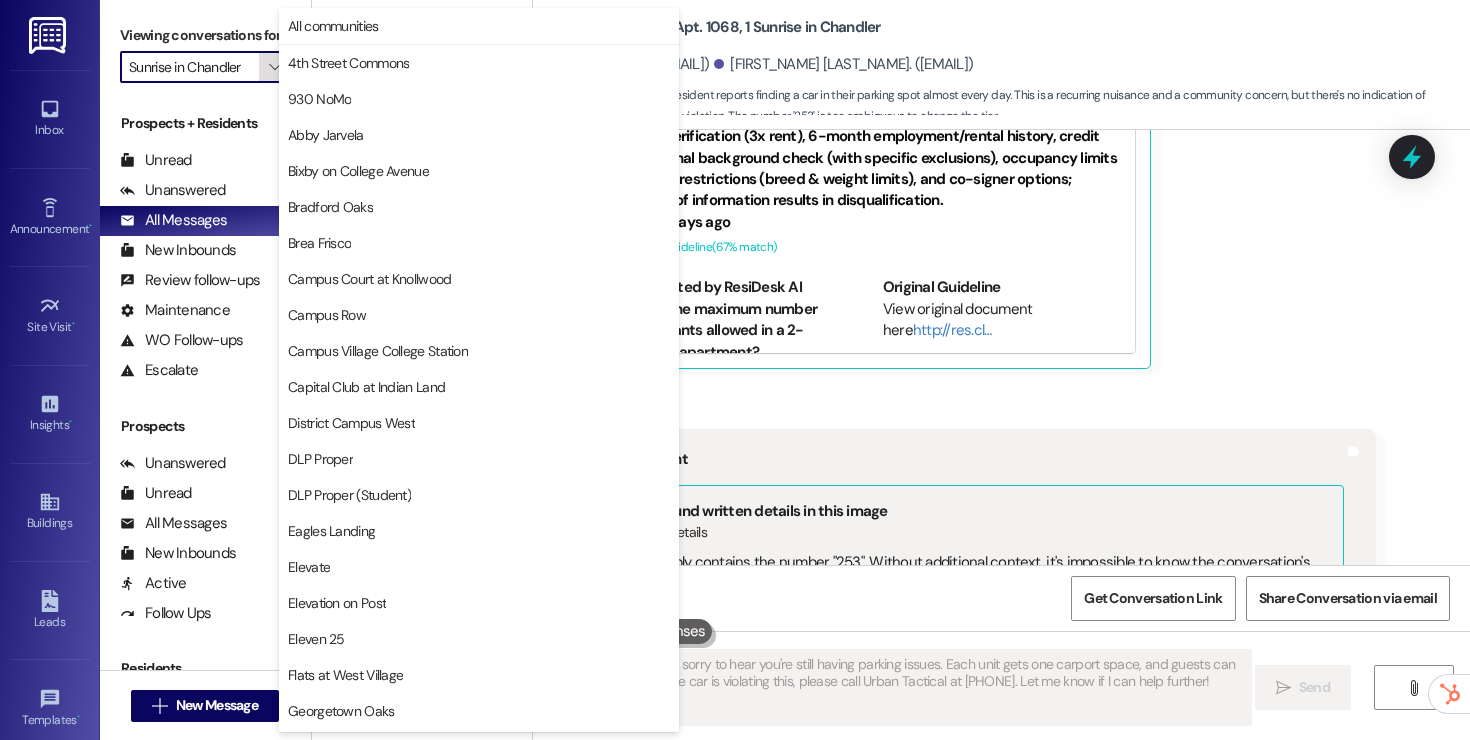 scroll, scrollTop: 1394, scrollLeft: 0, axis: vertical 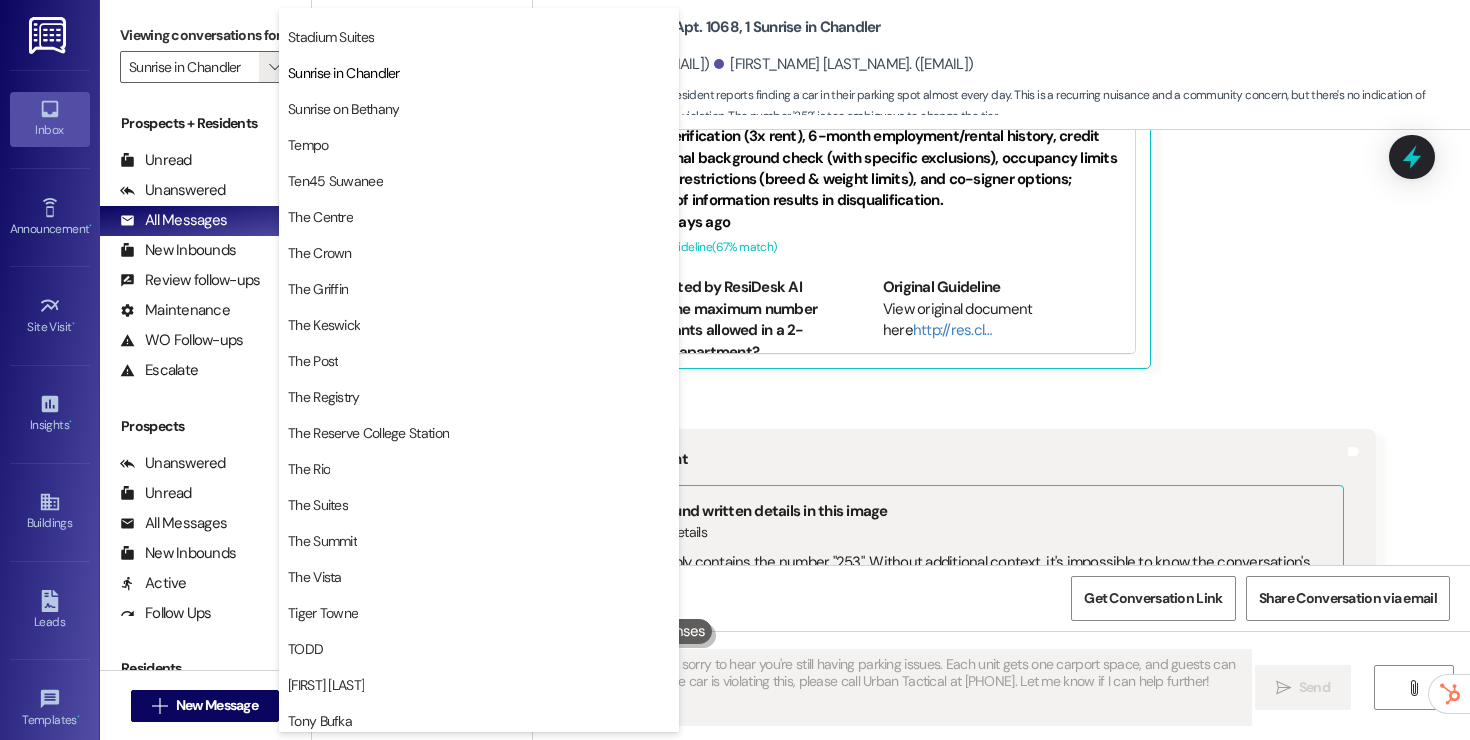click 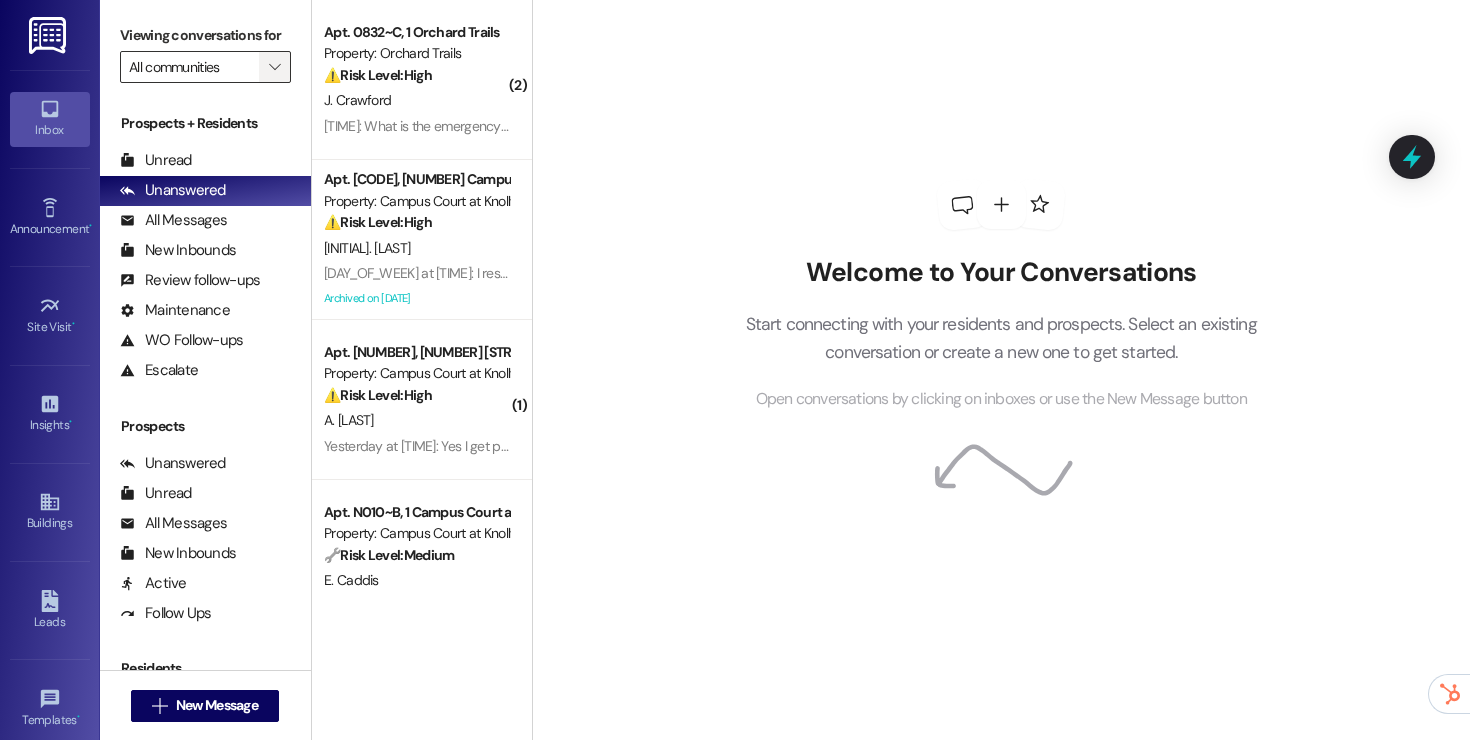 click on "" at bounding box center [274, 67] 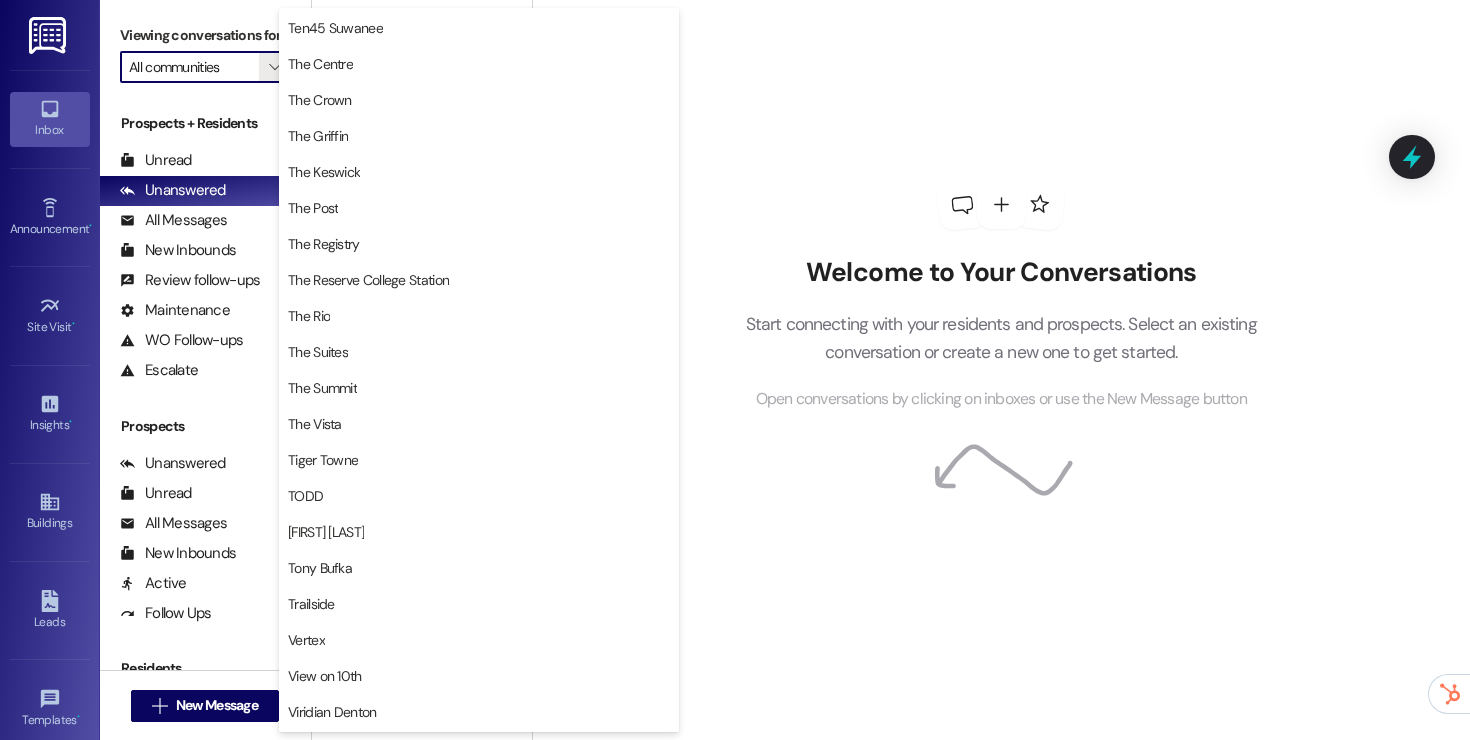 scroll, scrollTop: 1546, scrollLeft: 0, axis: vertical 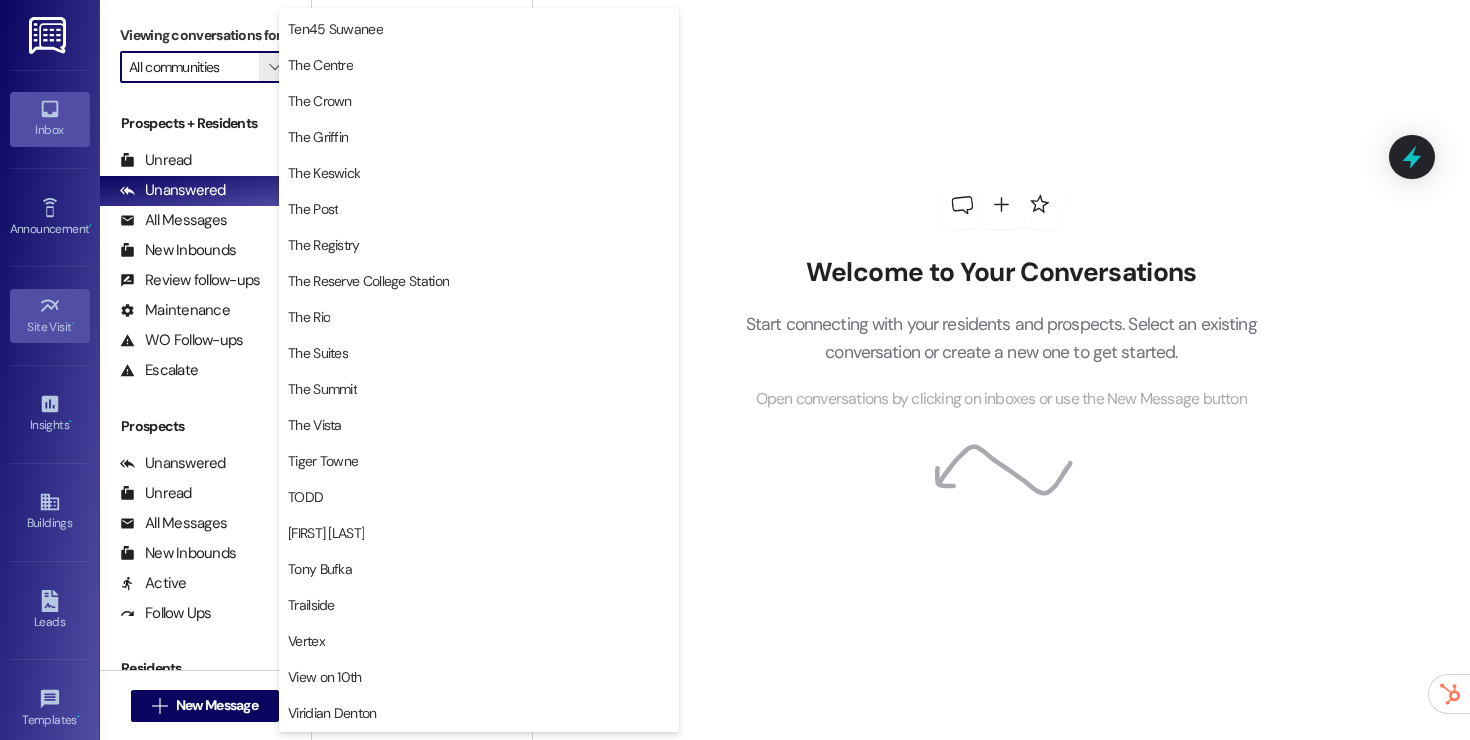 click on "Site Visit   •" at bounding box center [50, 316] 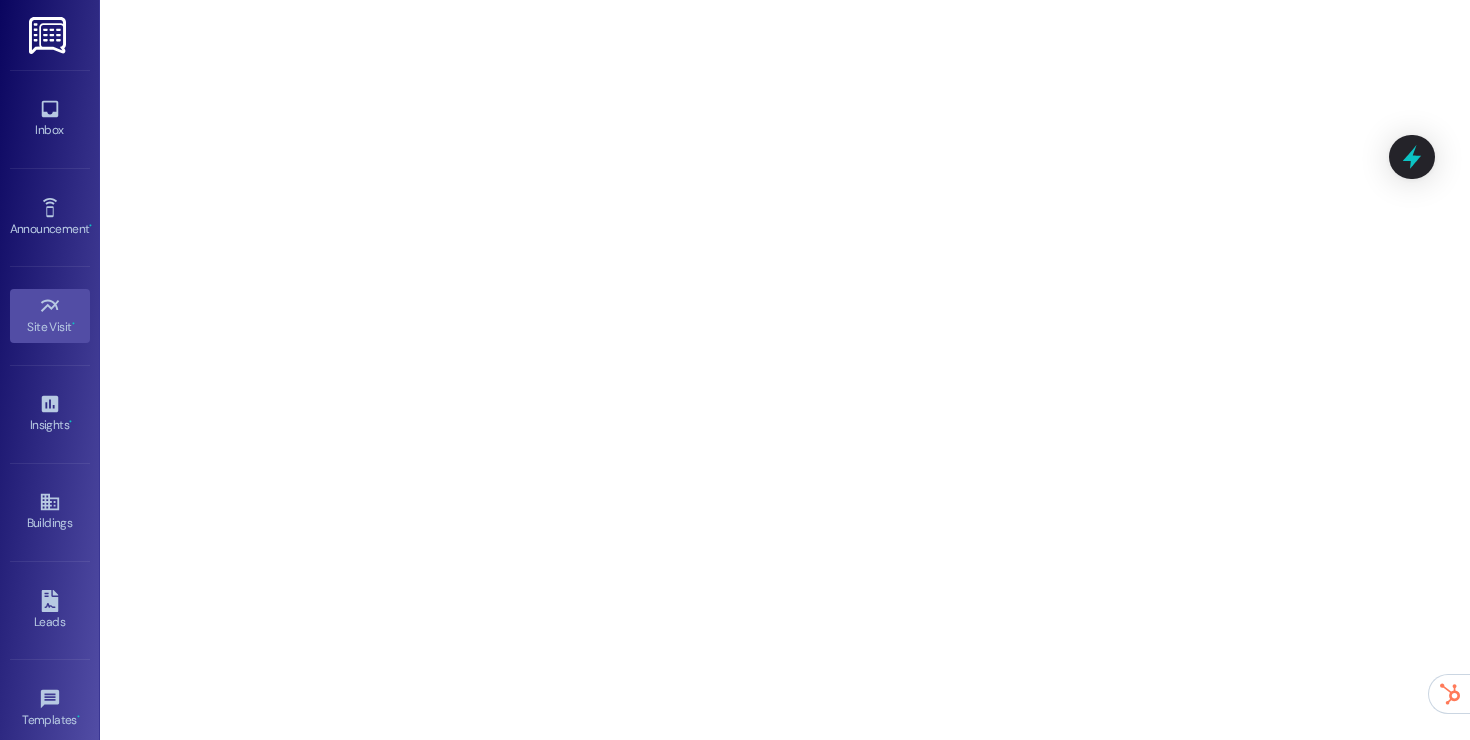 scroll, scrollTop: 214, scrollLeft: 0, axis: vertical 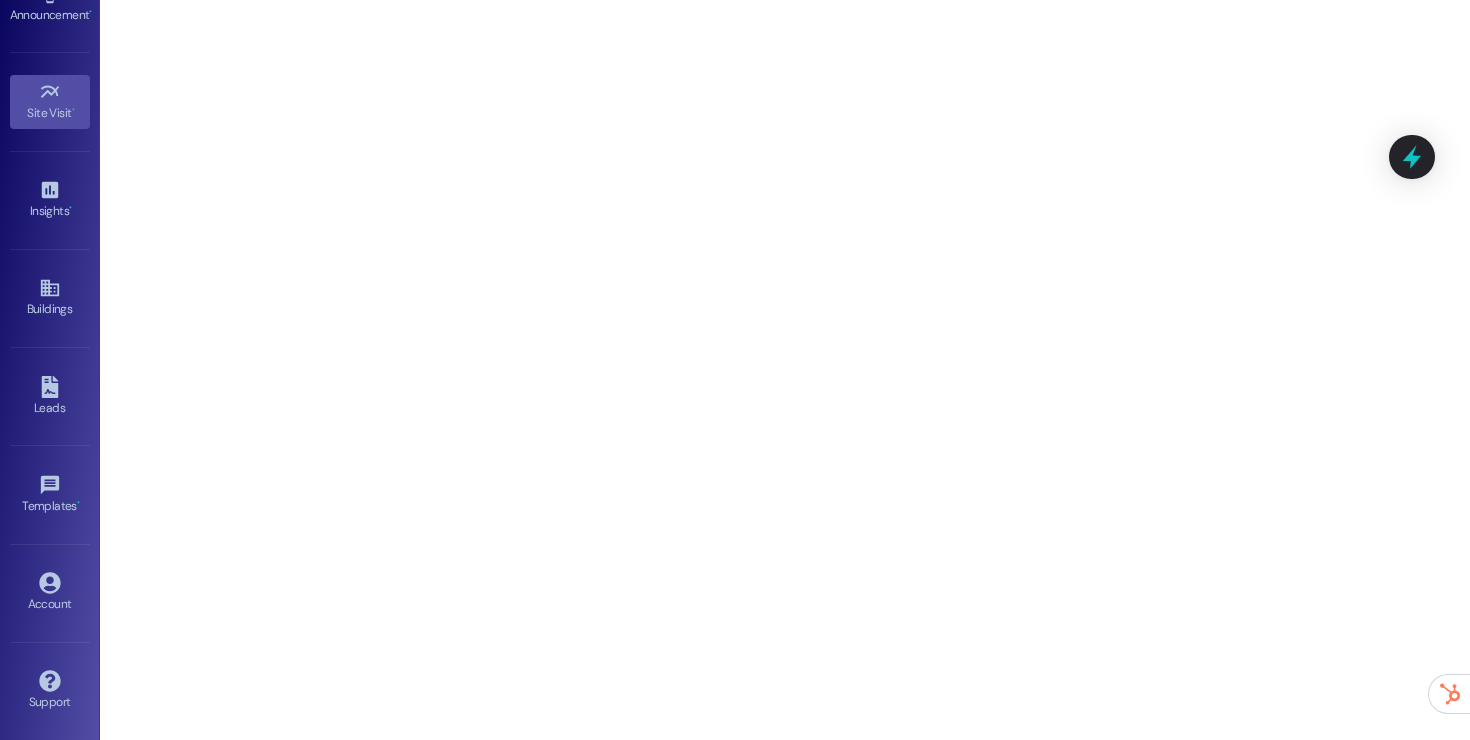 click on "Account   Go to Account" at bounding box center (50, 593) 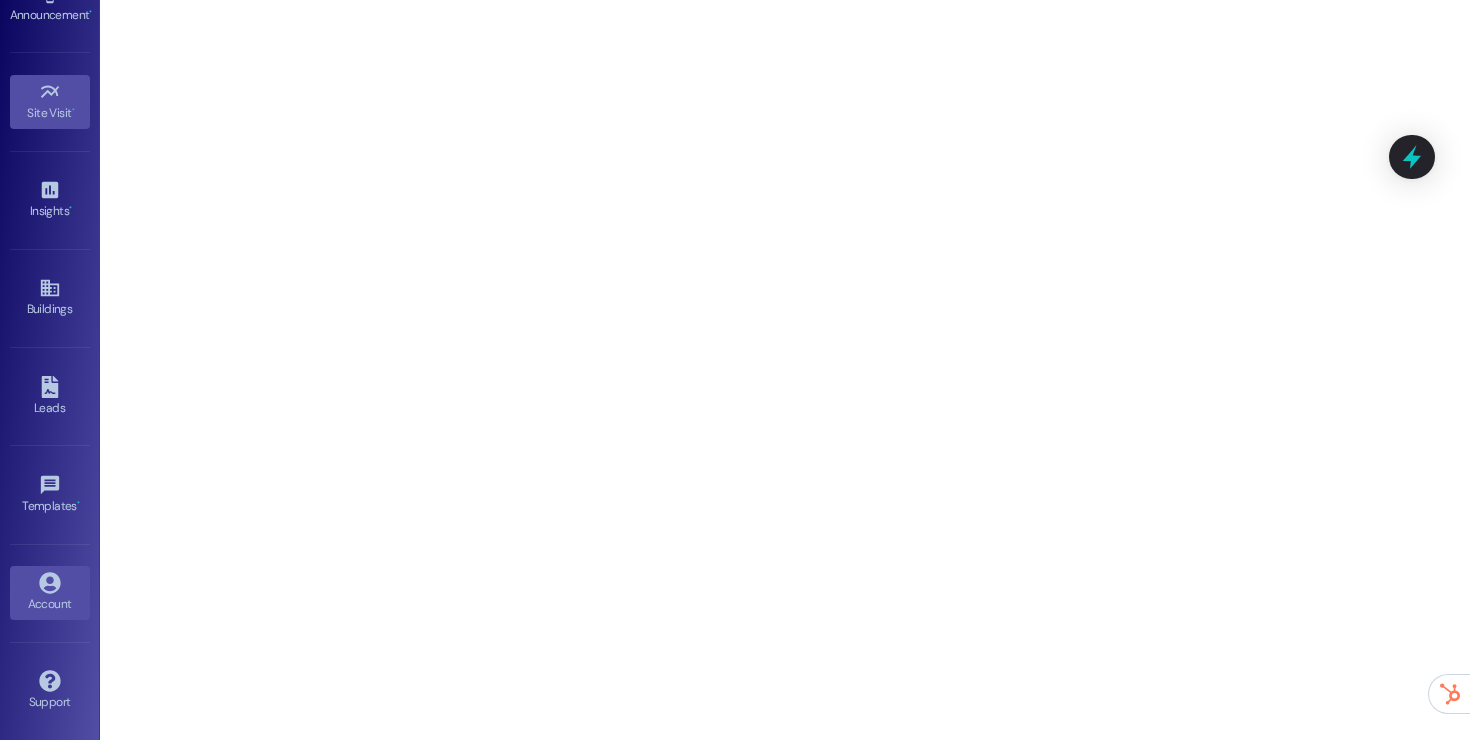 click 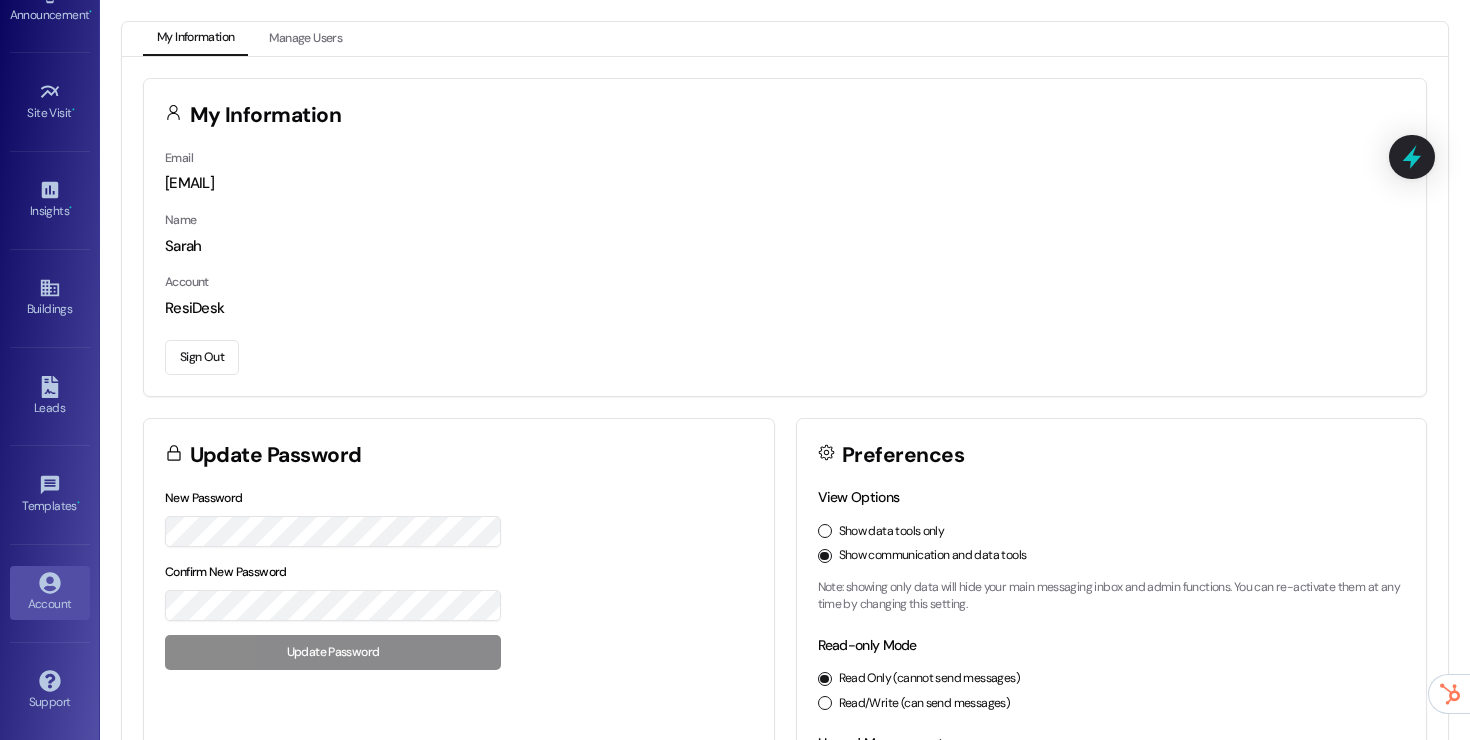 click on "Sign Out" at bounding box center [202, 357] 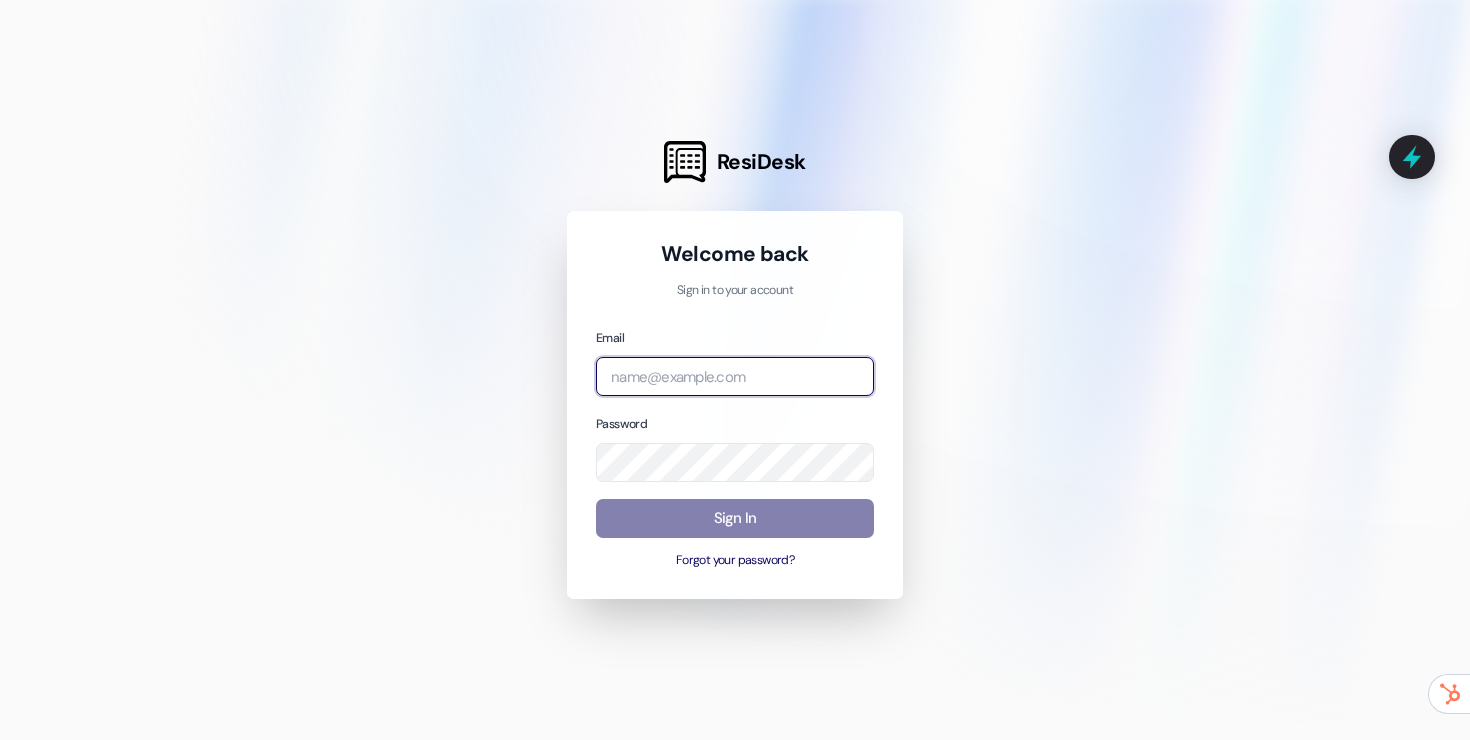 click at bounding box center [735, 376] 